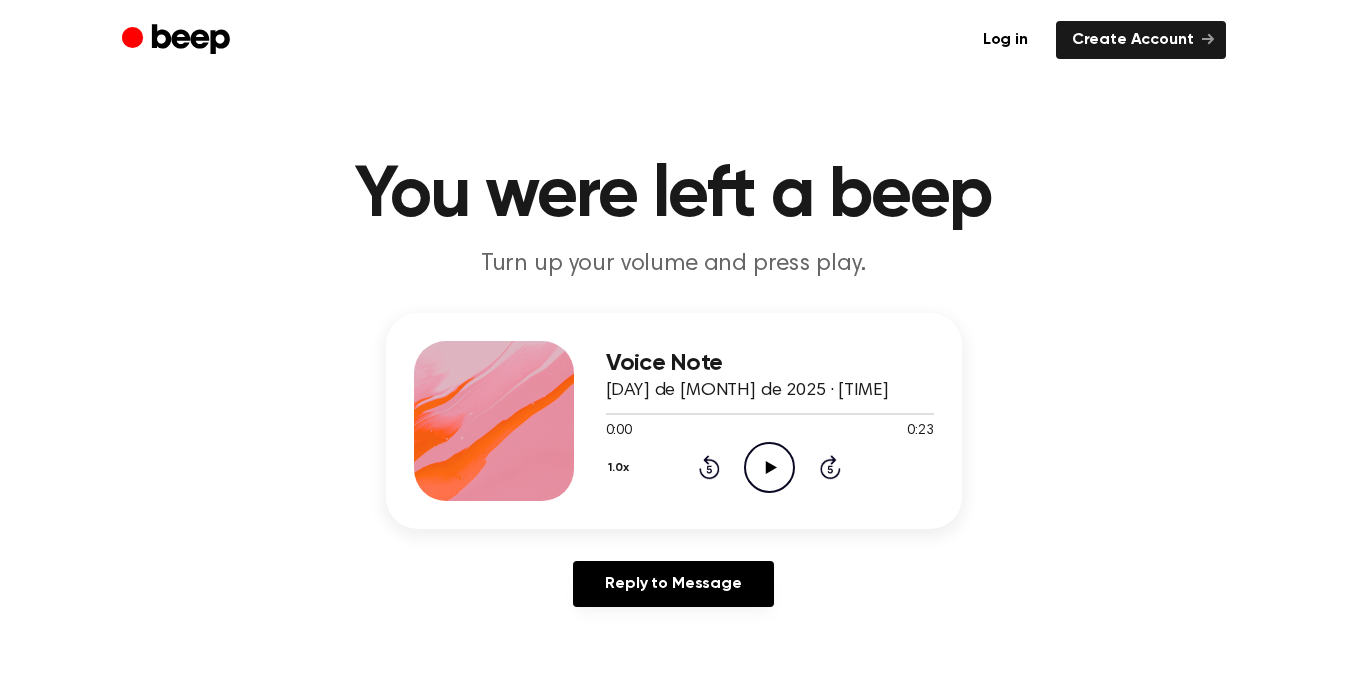 scroll, scrollTop: 0, scrollLeft: 0, axis: both 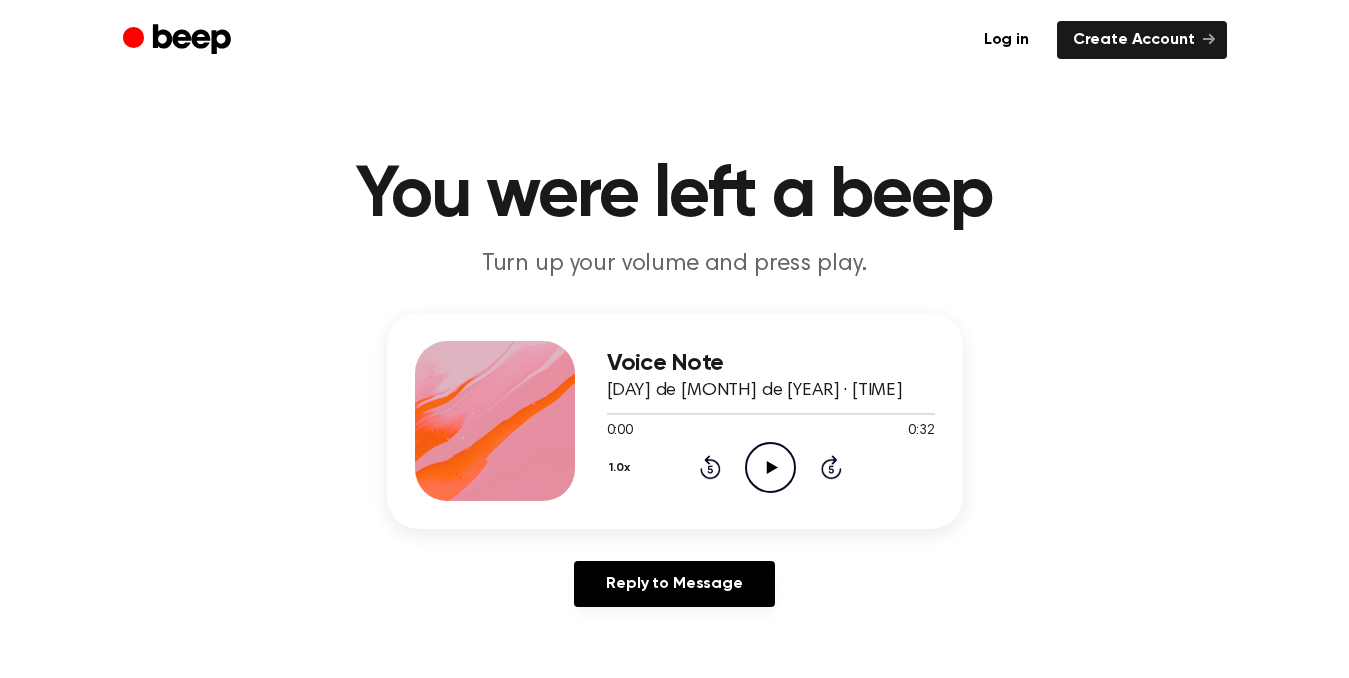 click on "Play Audio" 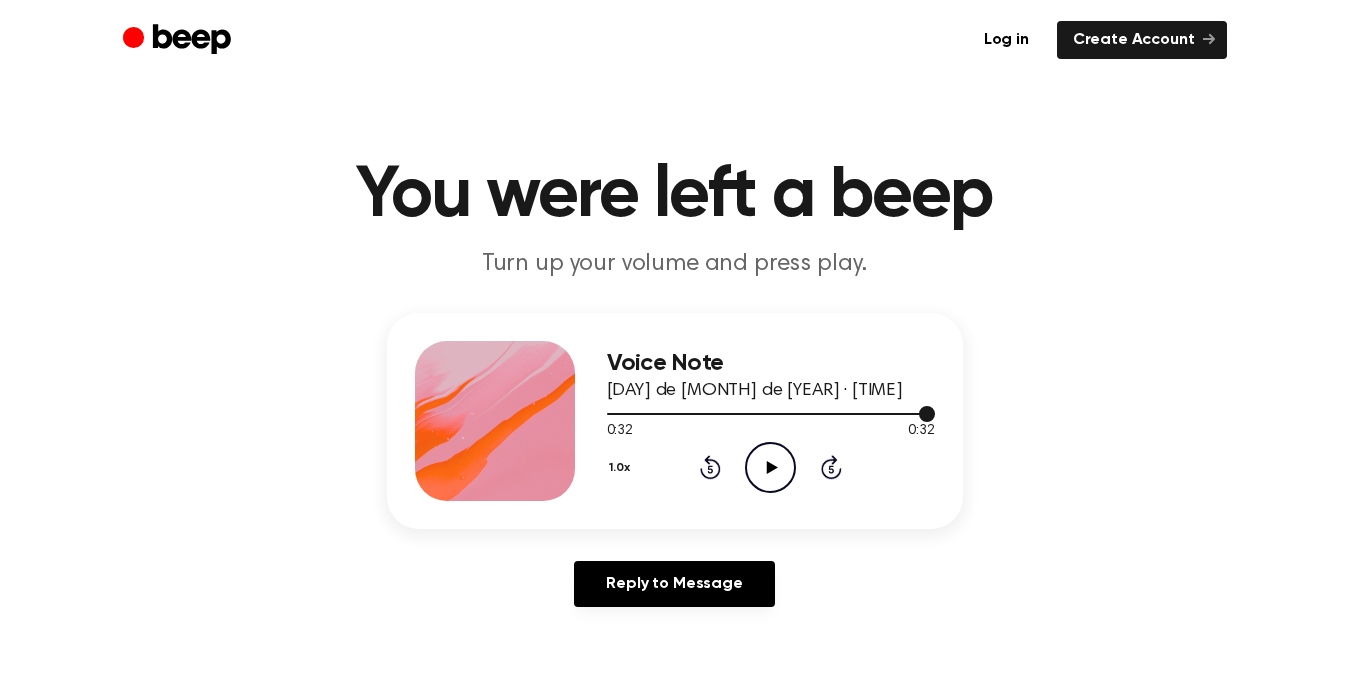 click at bounding box center [771, 413] 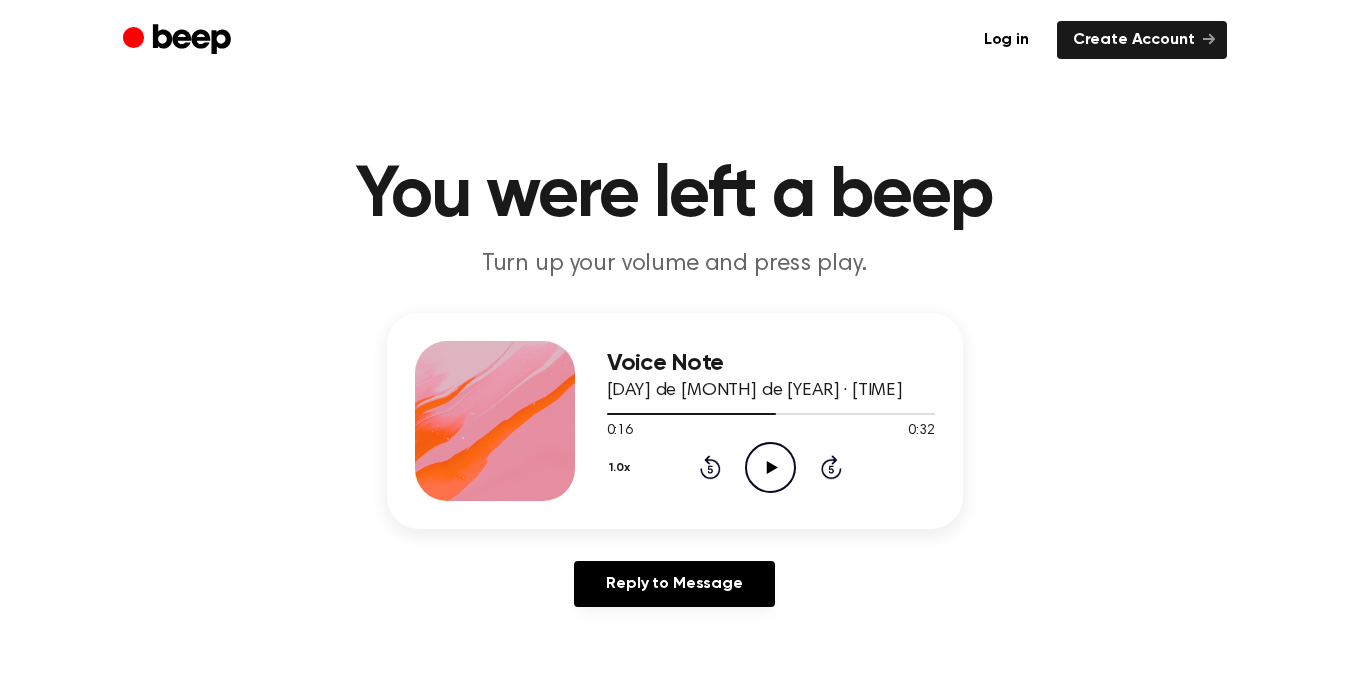 click on "Play Audio" 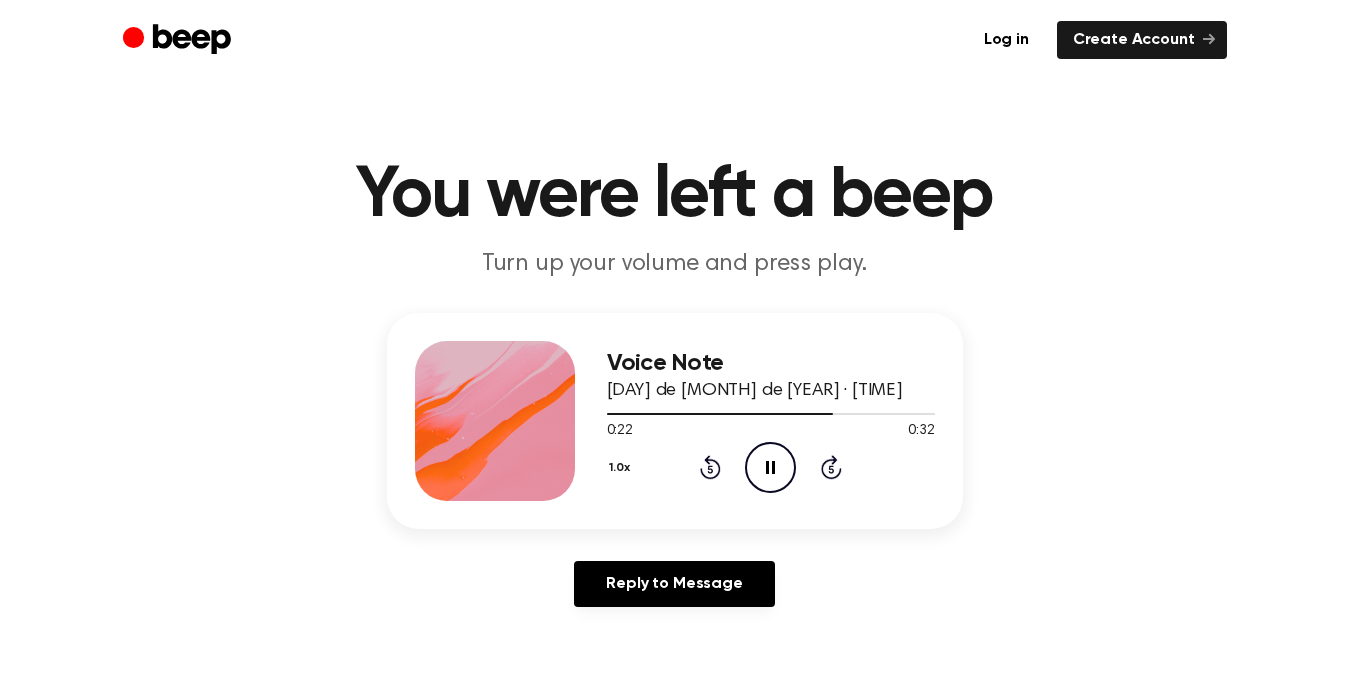 click on "Pause Audio" 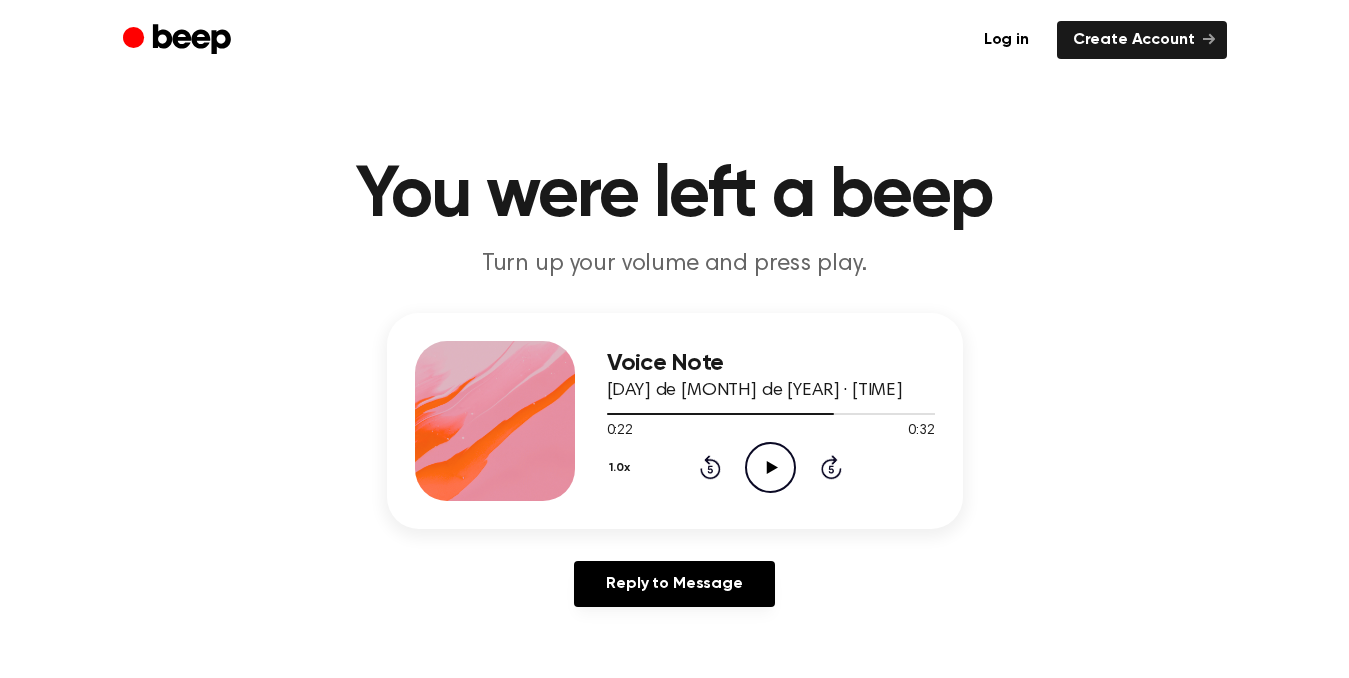 click on "Play Audio" 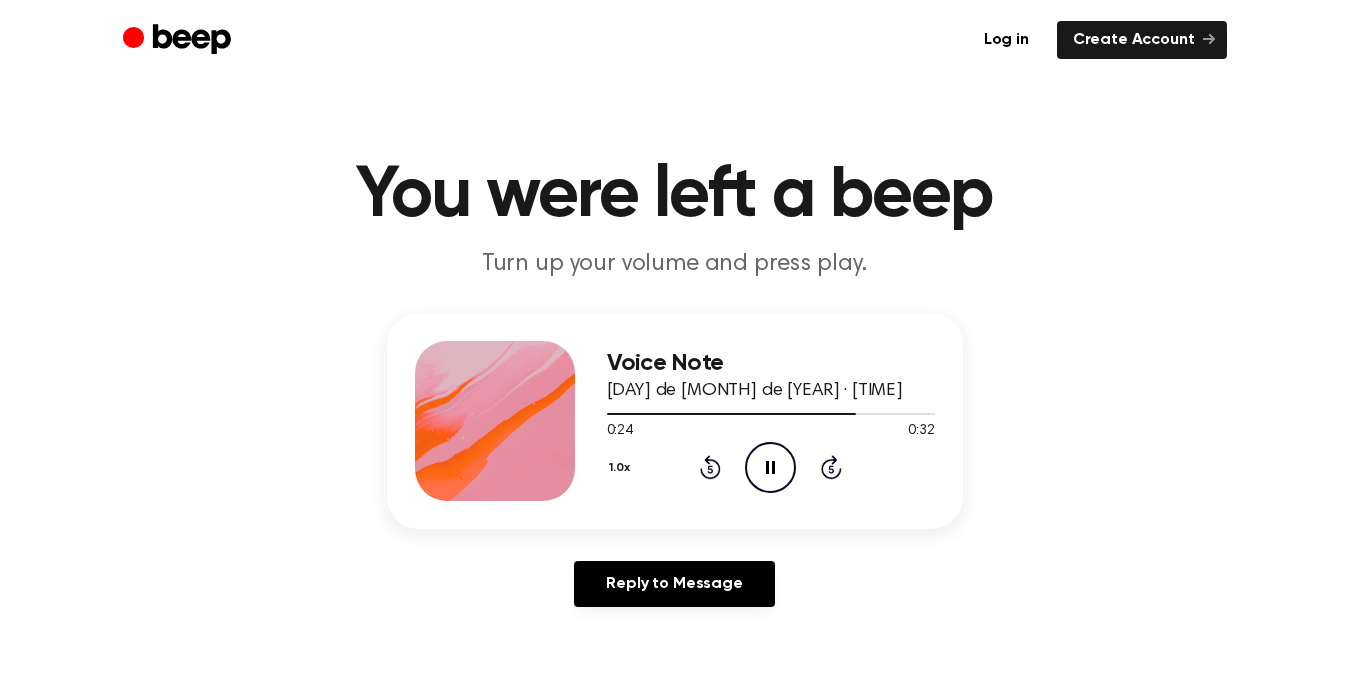 click on "Pause Audio" 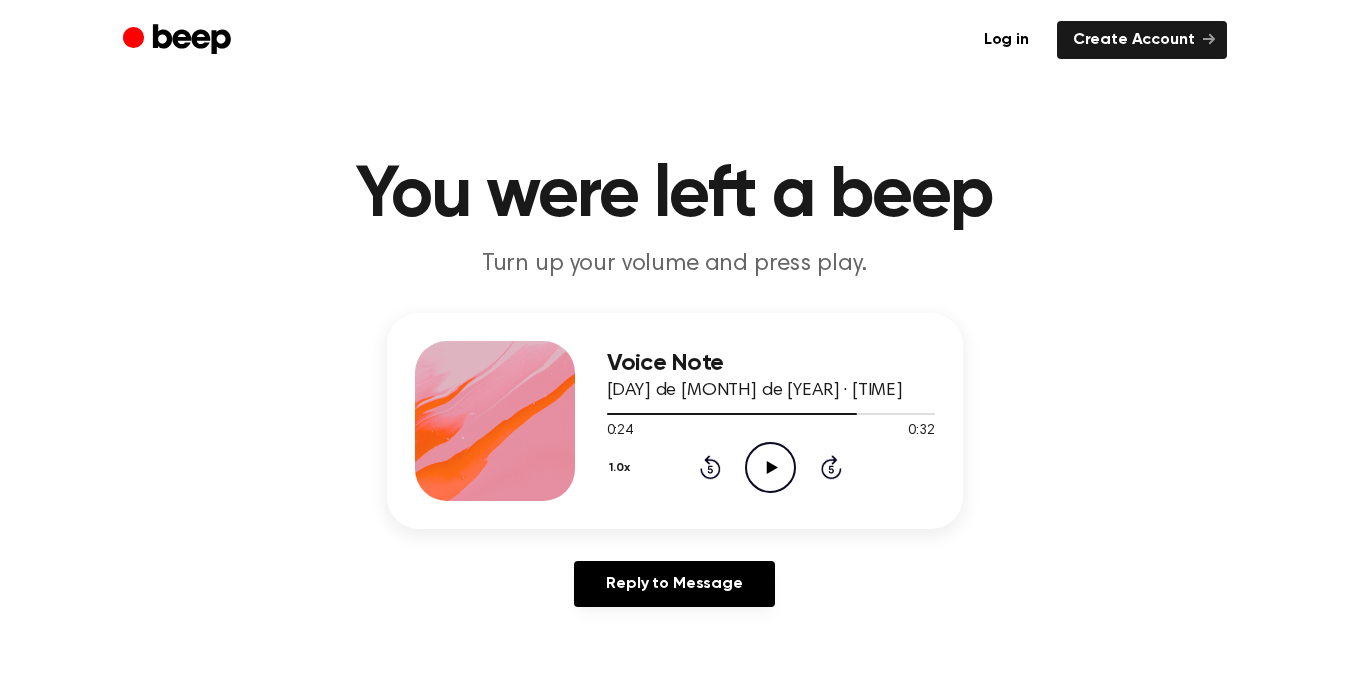click on "Play Audio" 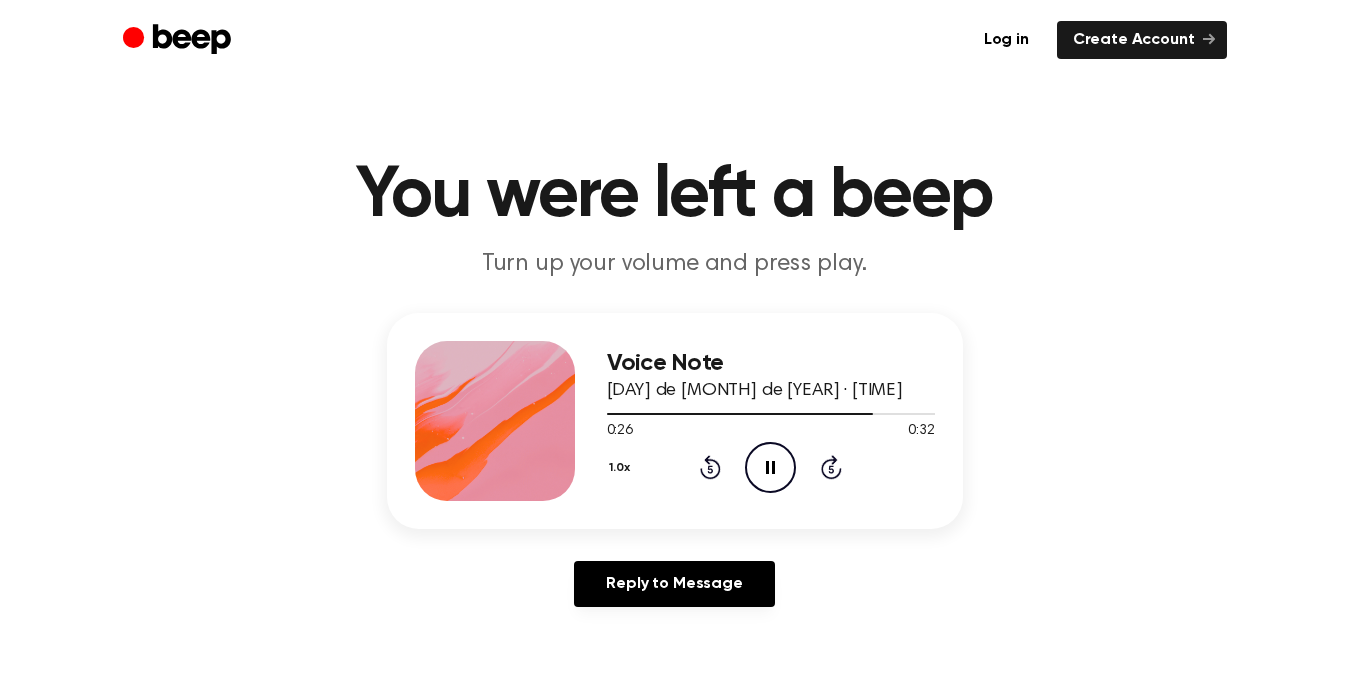 click on "Pause Audio" 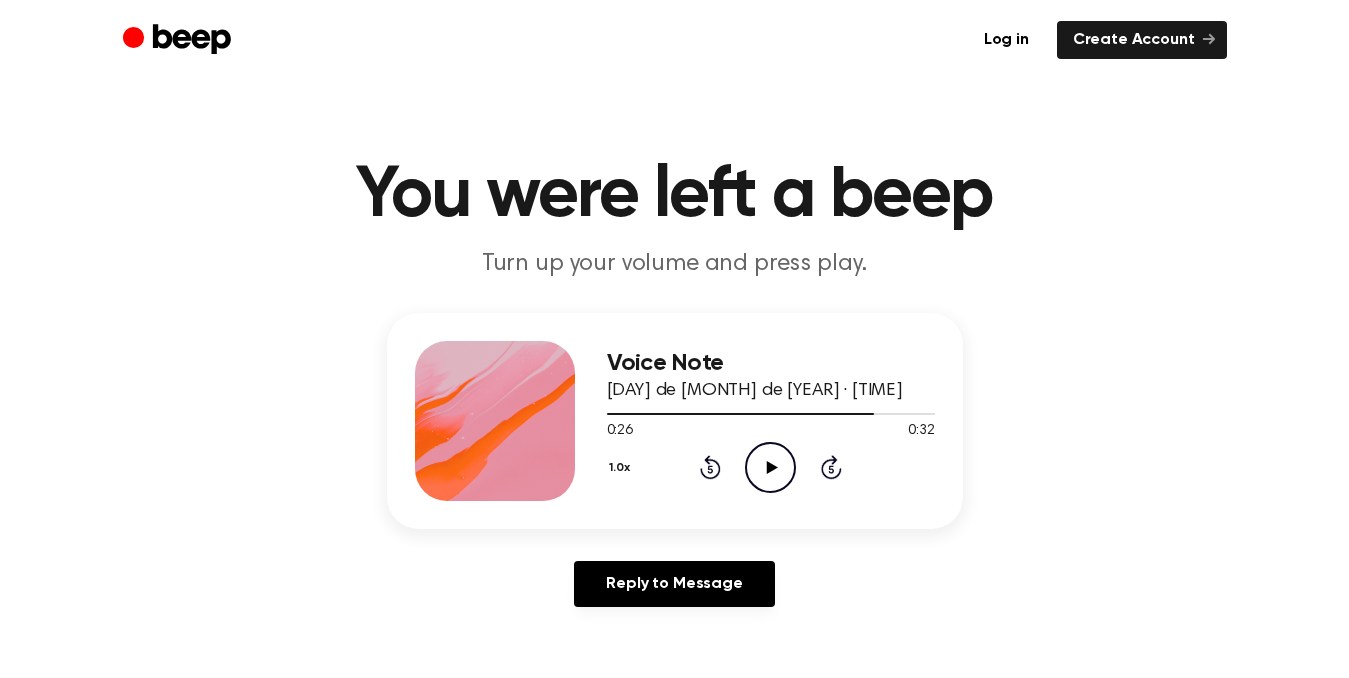 click 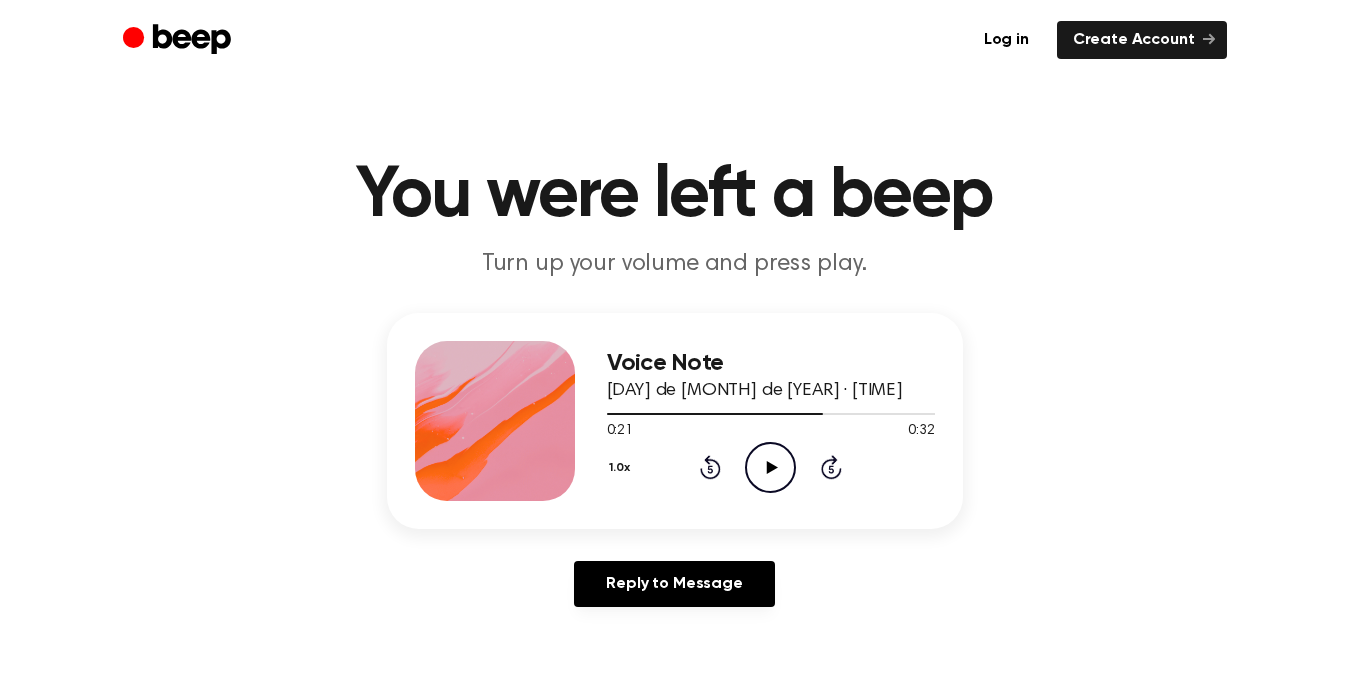 click on "Play Audio" 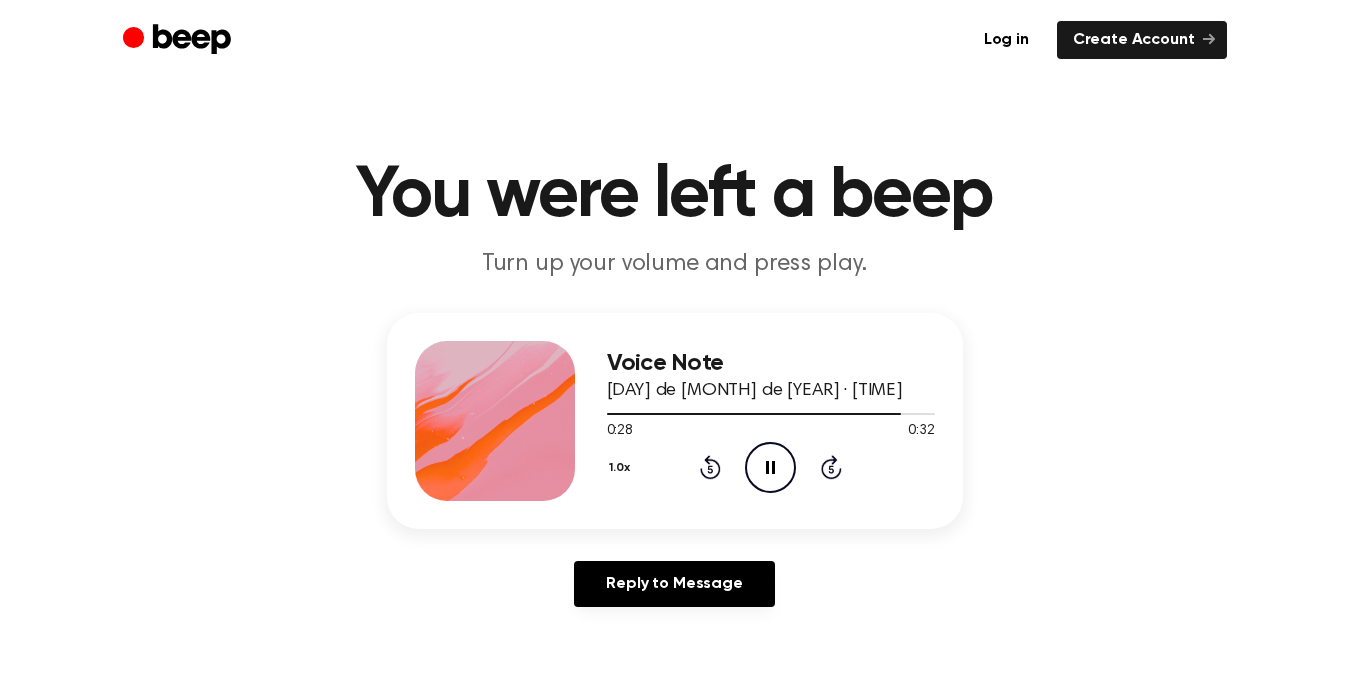 click on "Rewind 5 seconds" 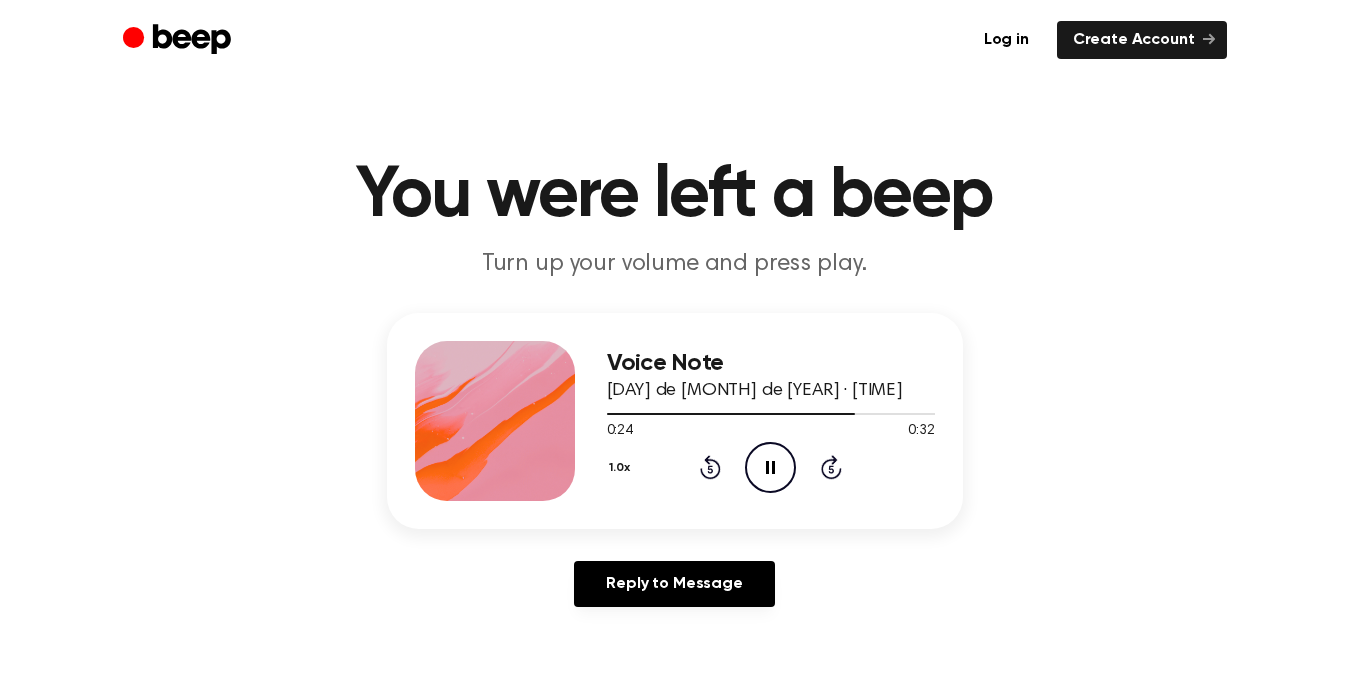 click on "Rewind 5 seconds" 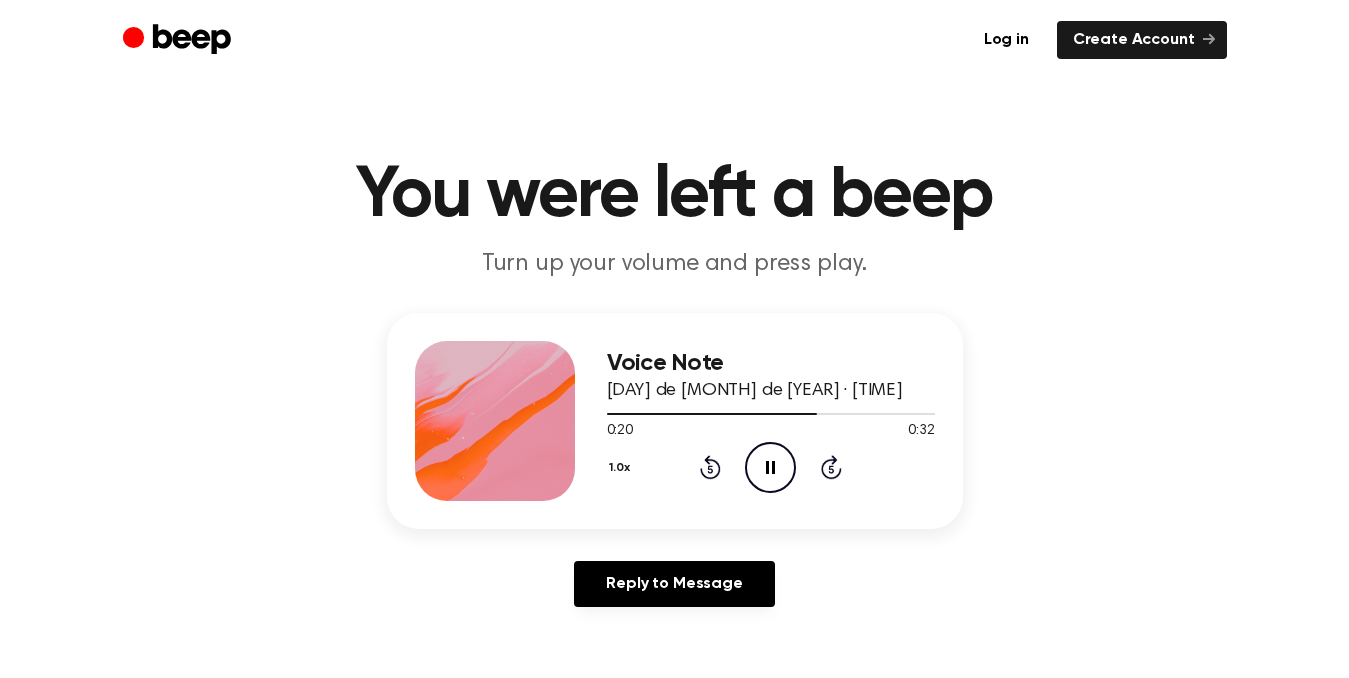 click on "Rewind 5 seconds" 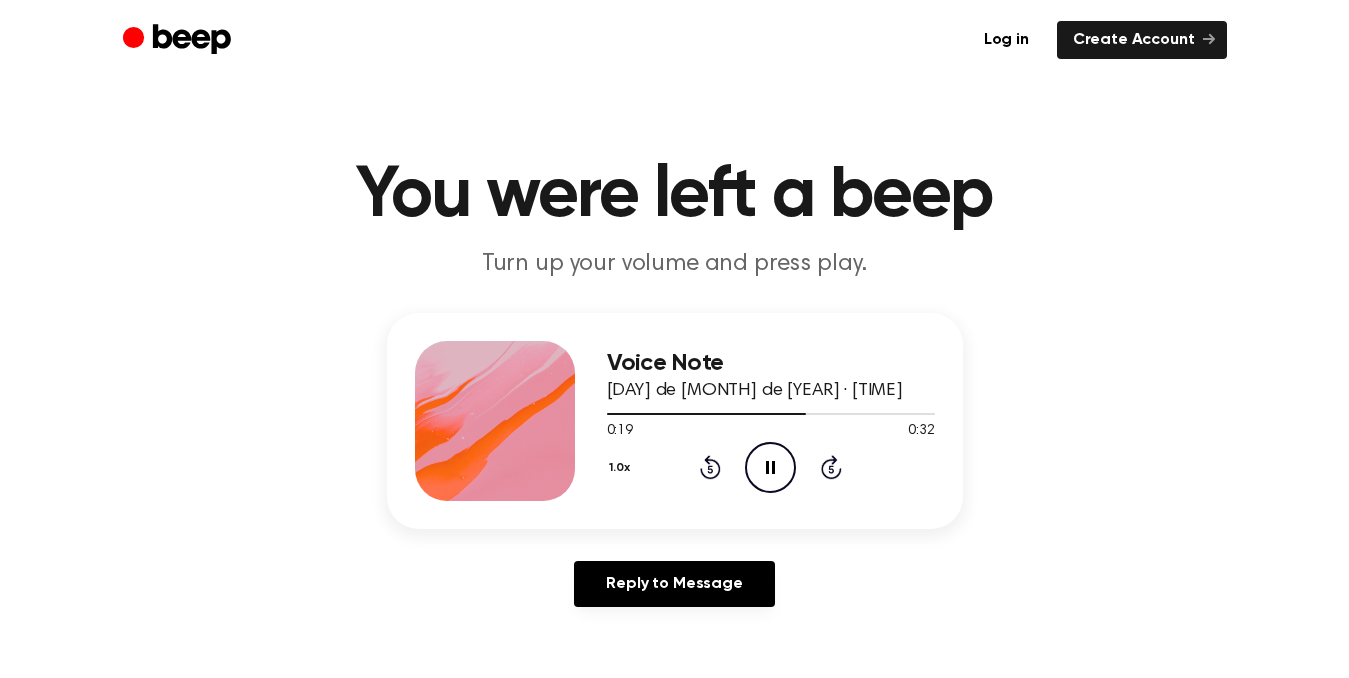 click on "1.0x Rewind 5 seconds Pause Audio Skip 5 seconds" at bounding box center [771, 467] 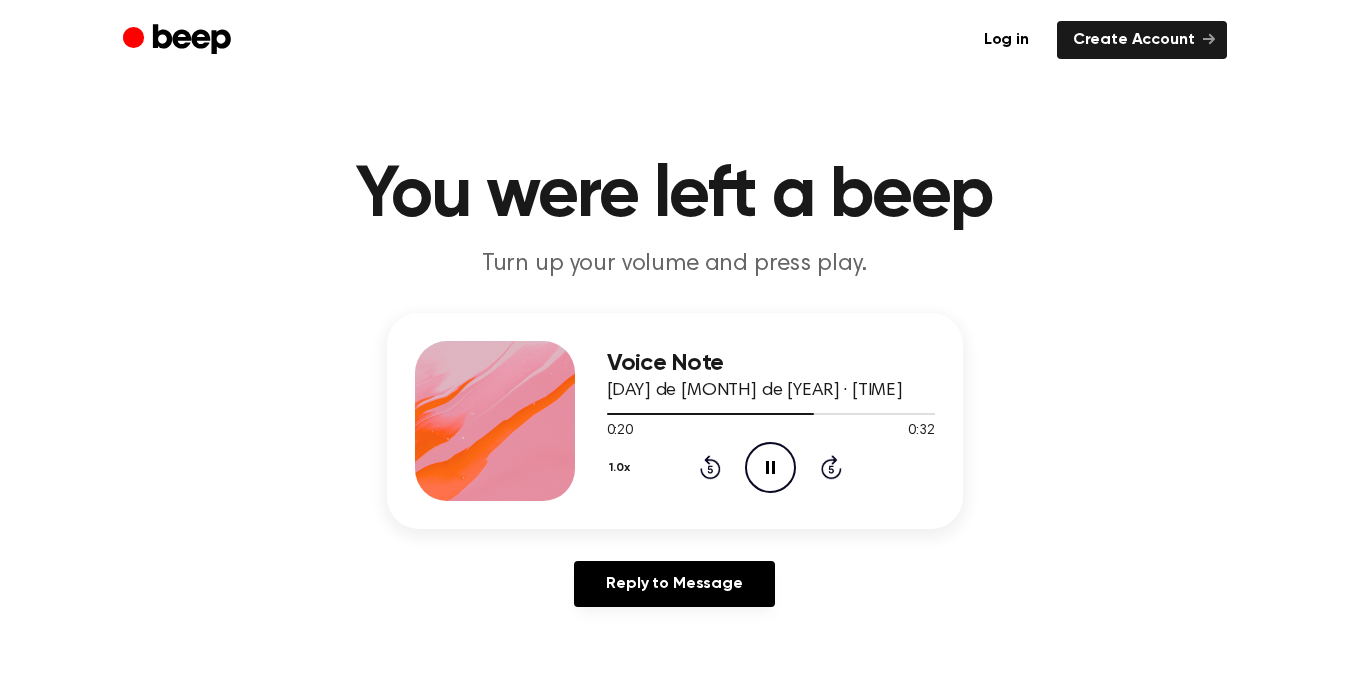 click on "Rewind 5 seconds" 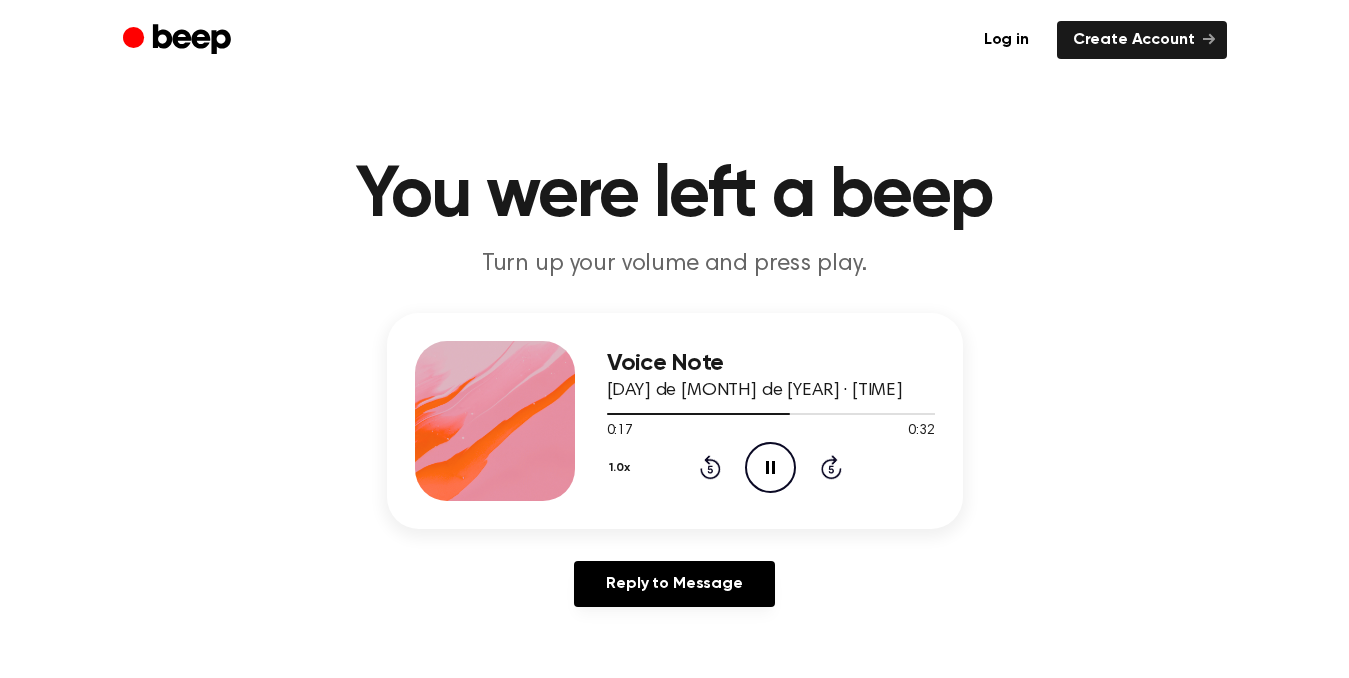 click on "Pause Audio" 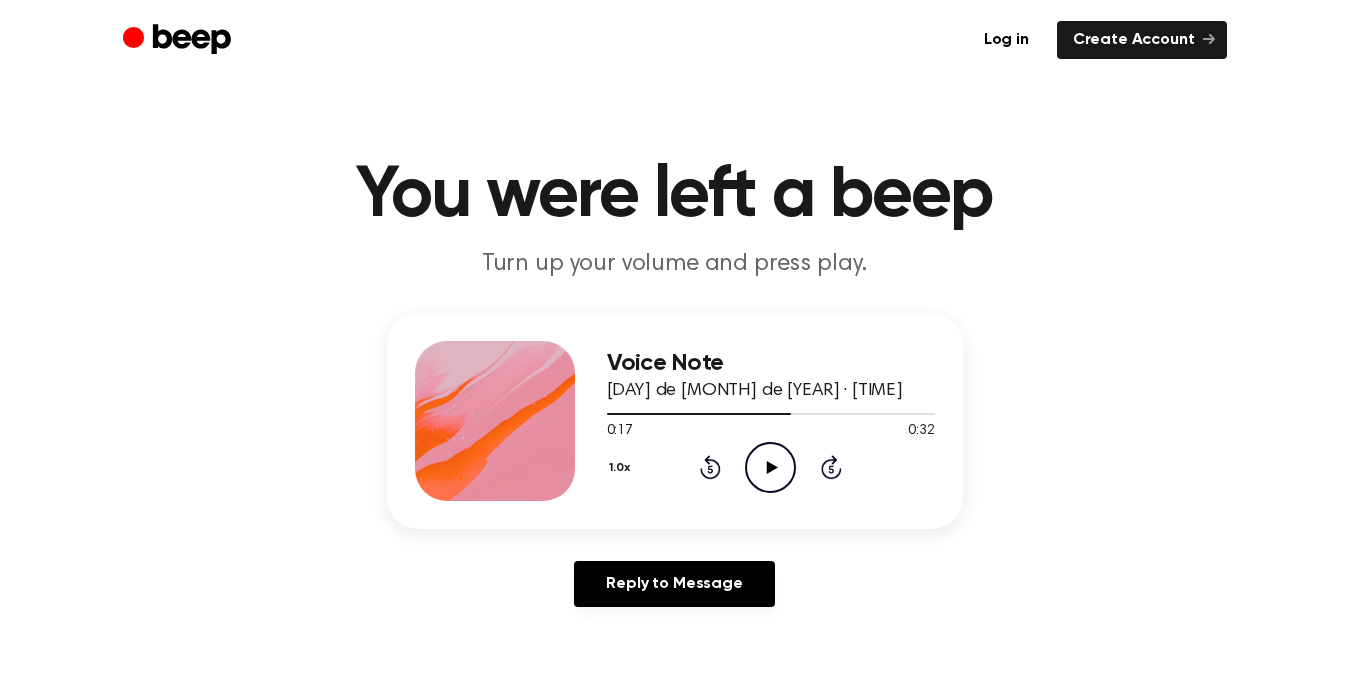 click 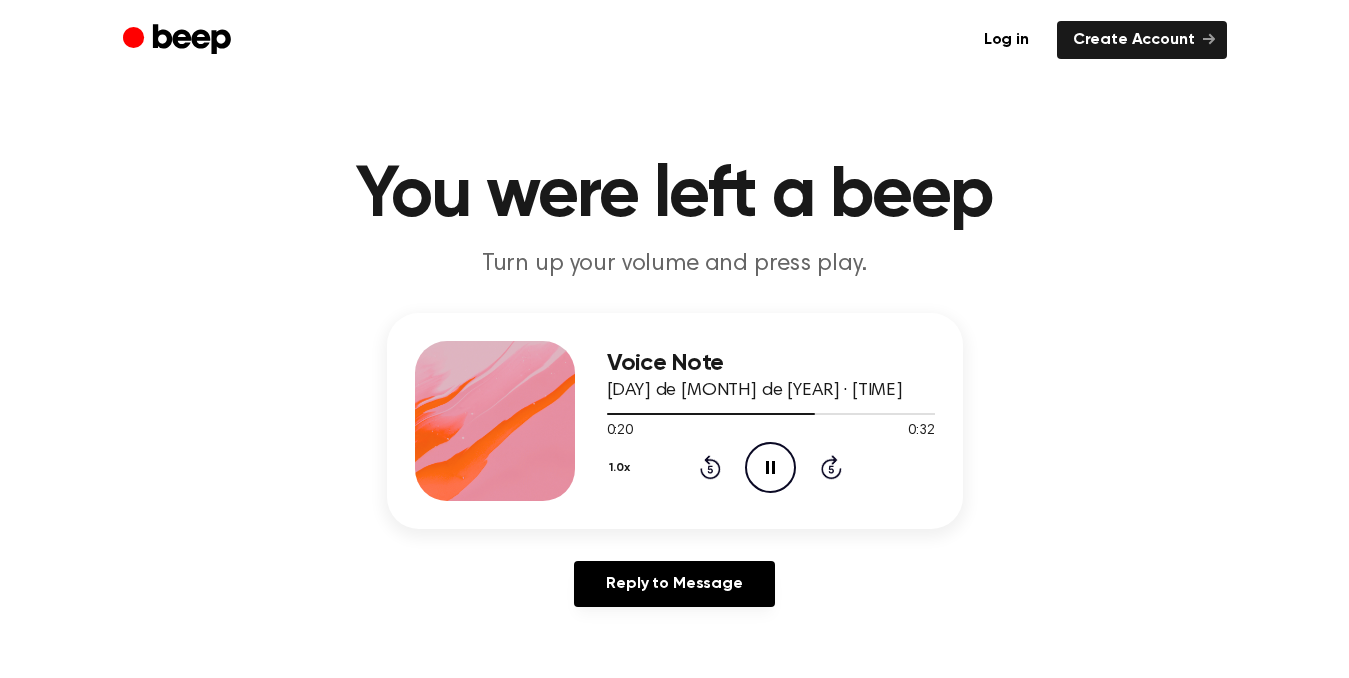 click on "Pause Audio" 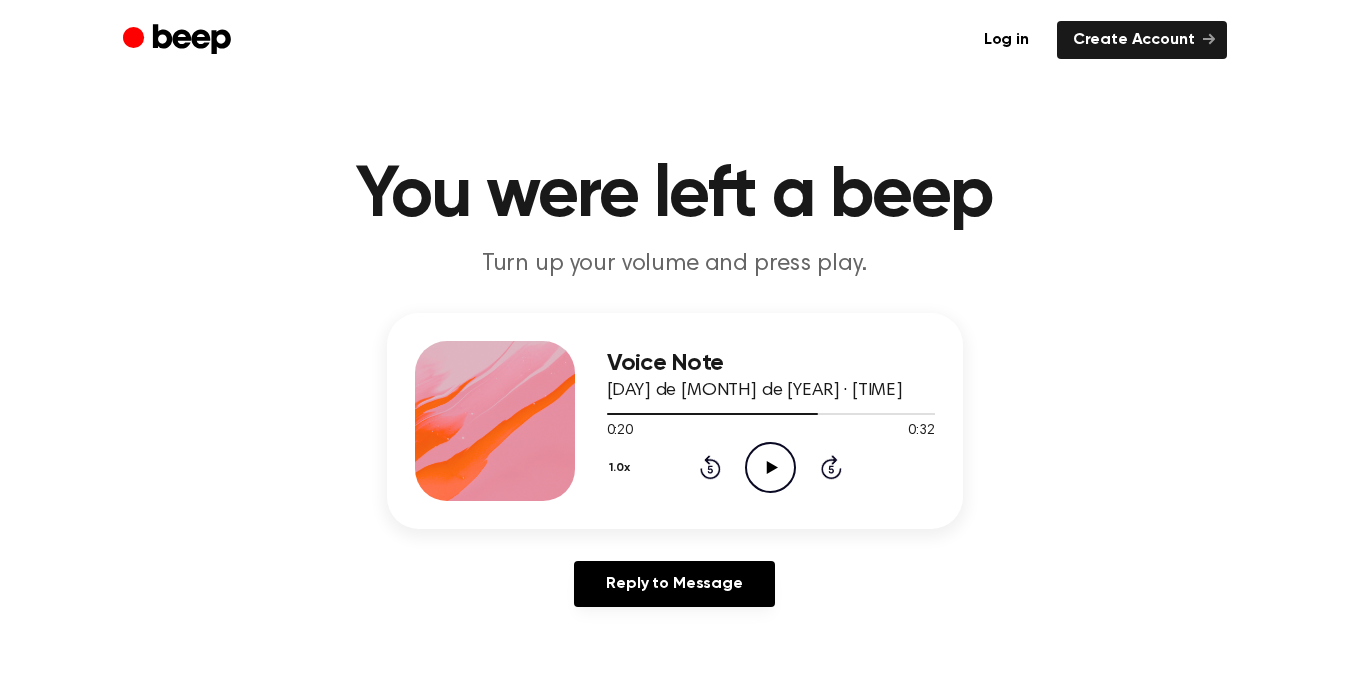 click 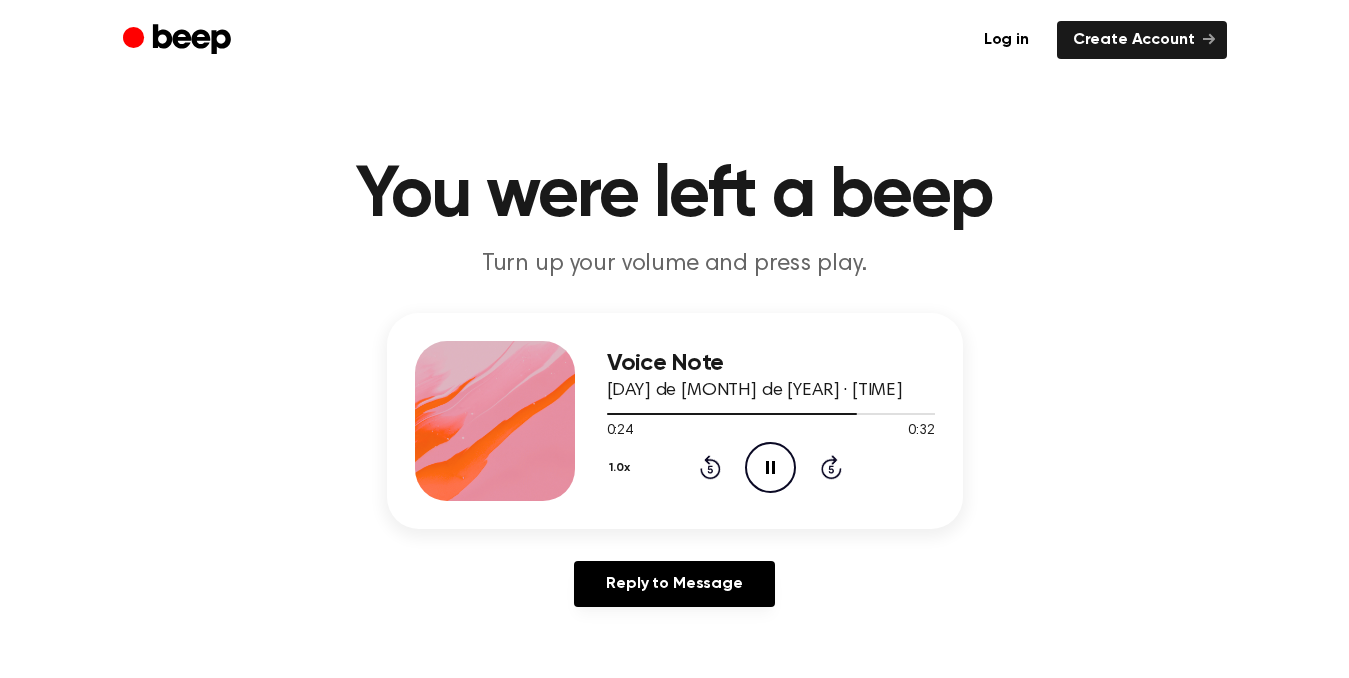 click on "Rewind 5 seconds" 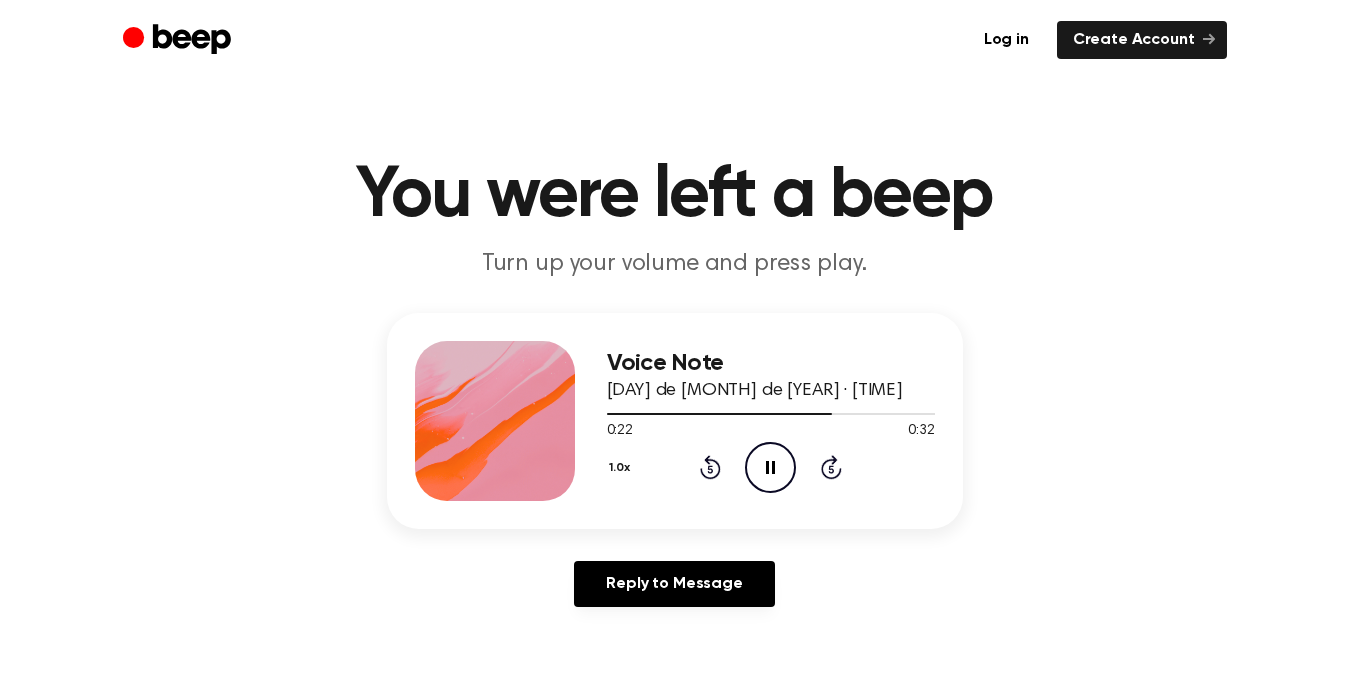 click on "Rewind 5 seconds" 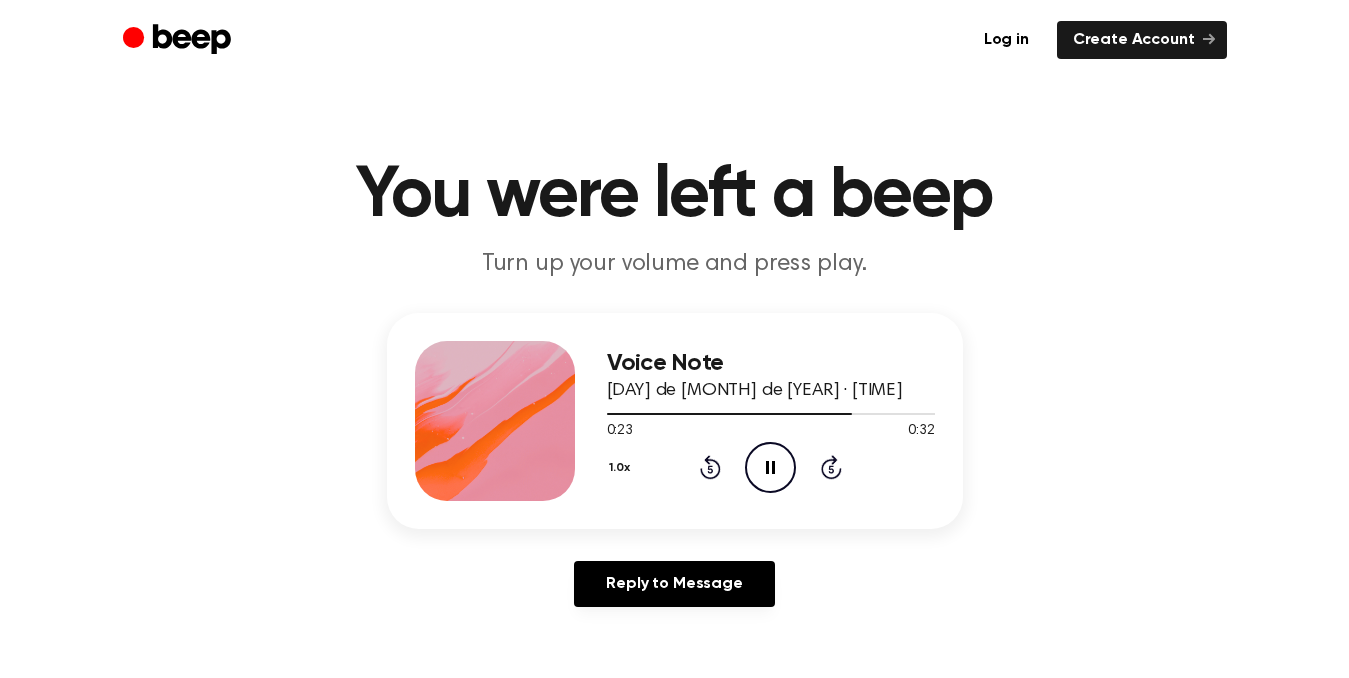 click 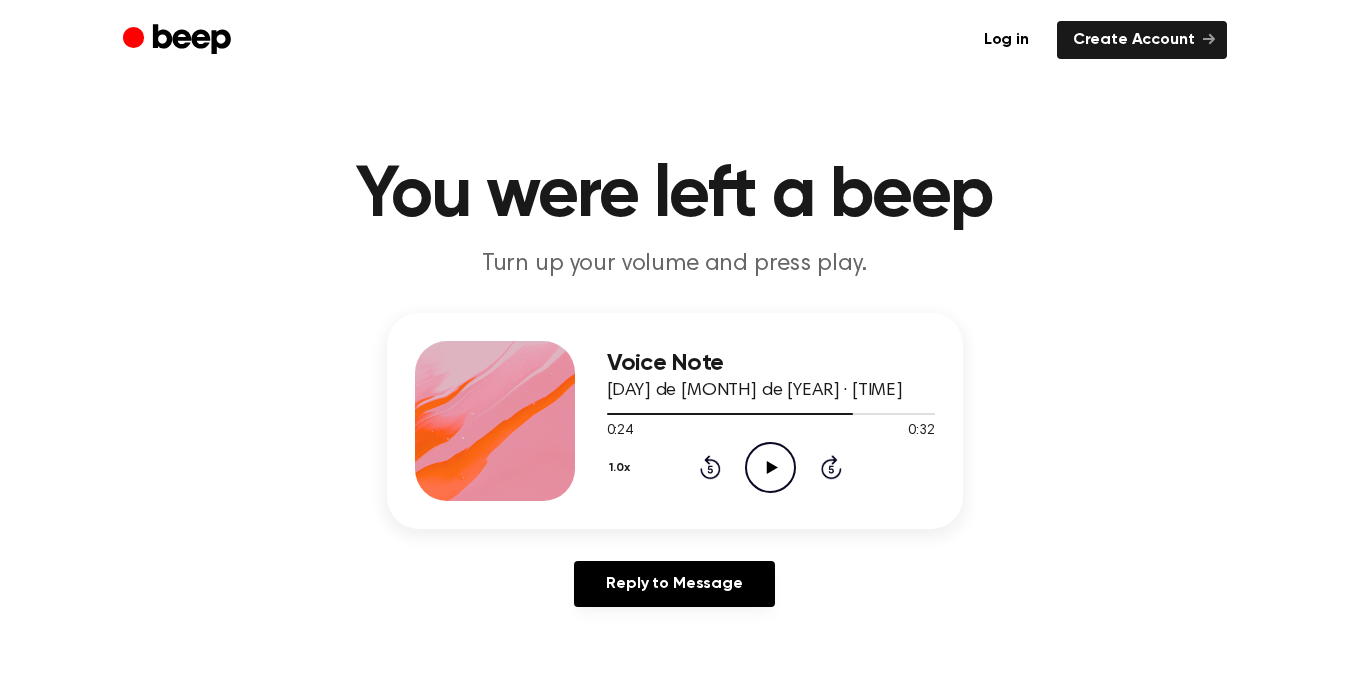 click on "Play Audio" 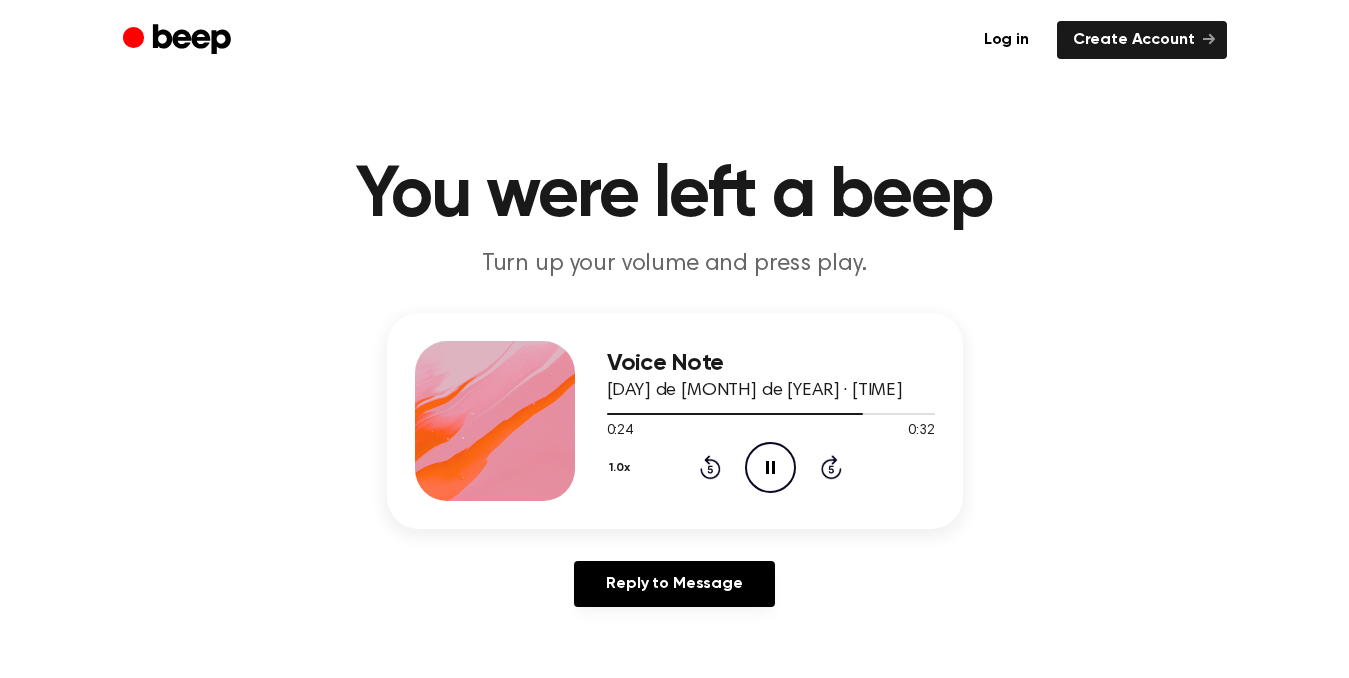 click on "Rewind 5 seconds" 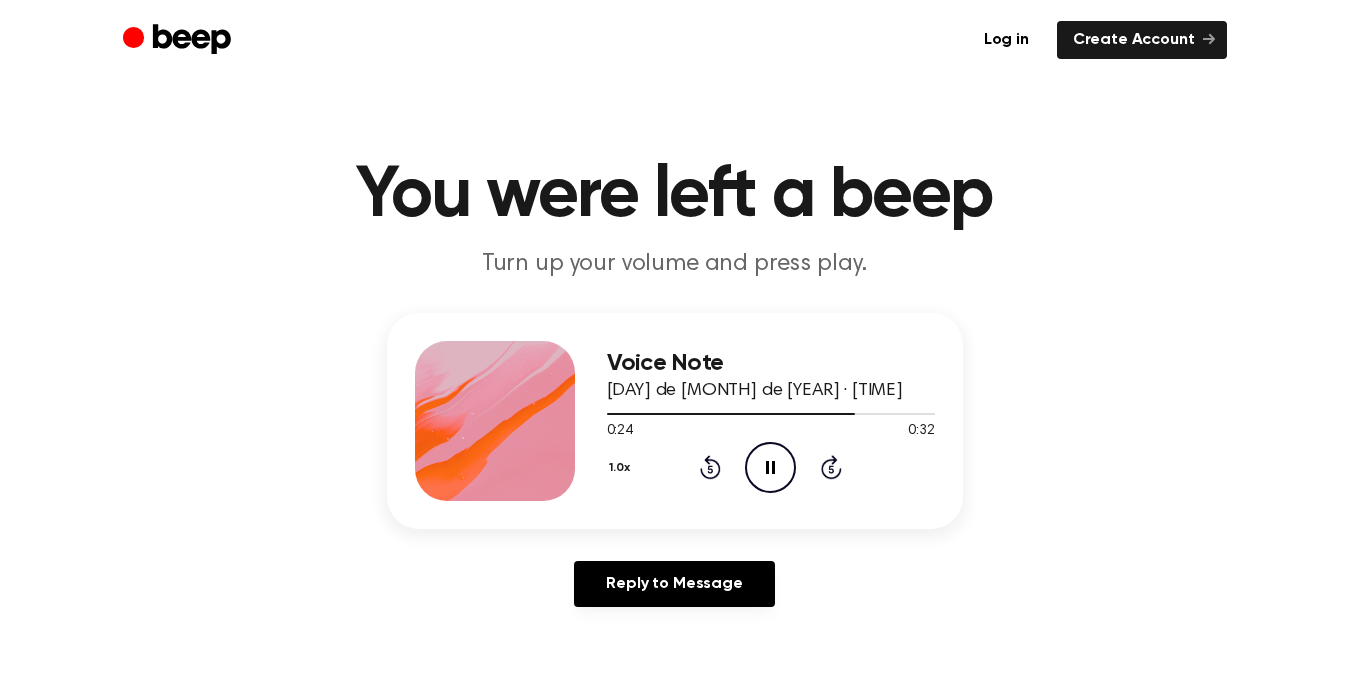 click on "Rewind 5 seconds" 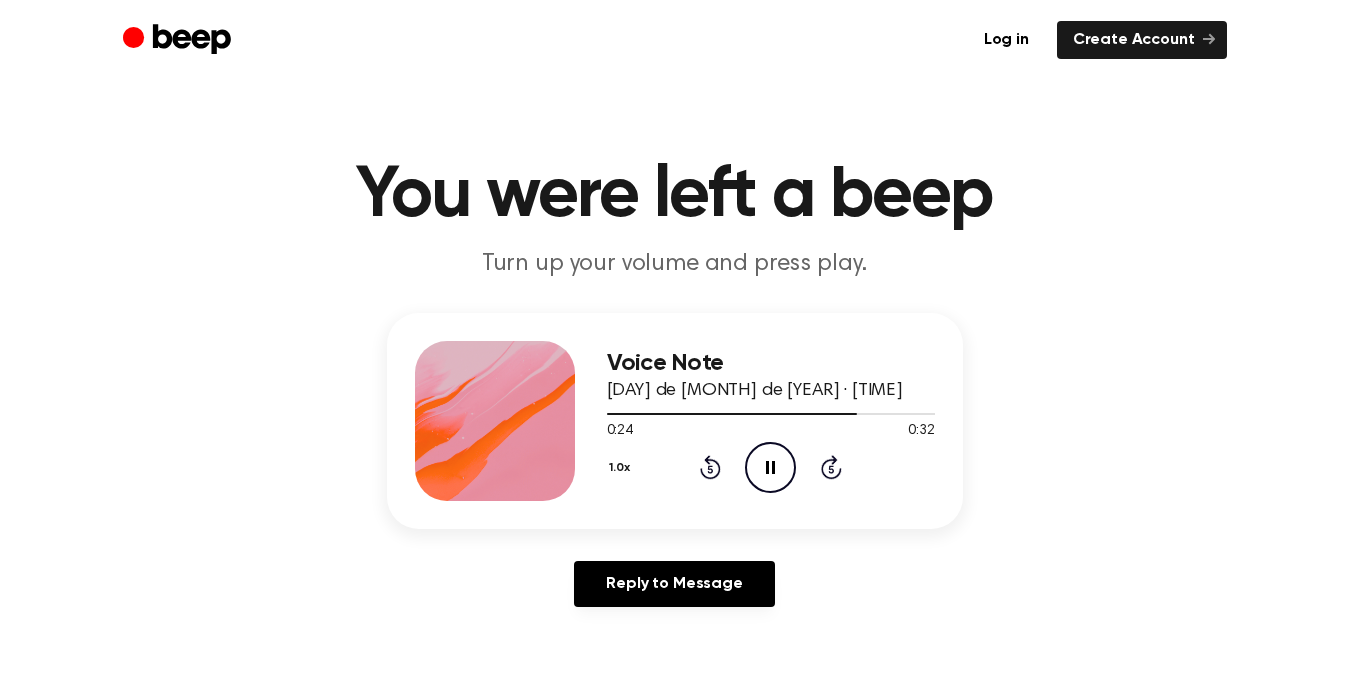 click on "Rewind 5 seconds" 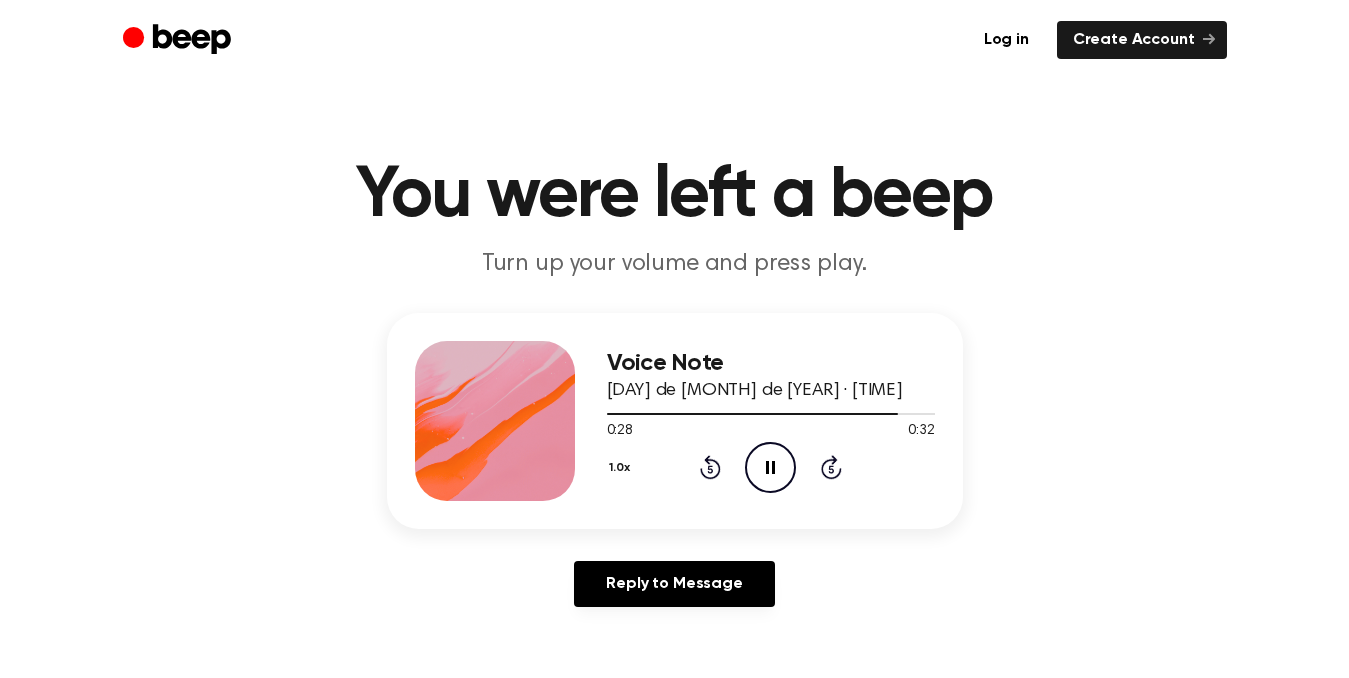 click on "Rewind 5 seconds" 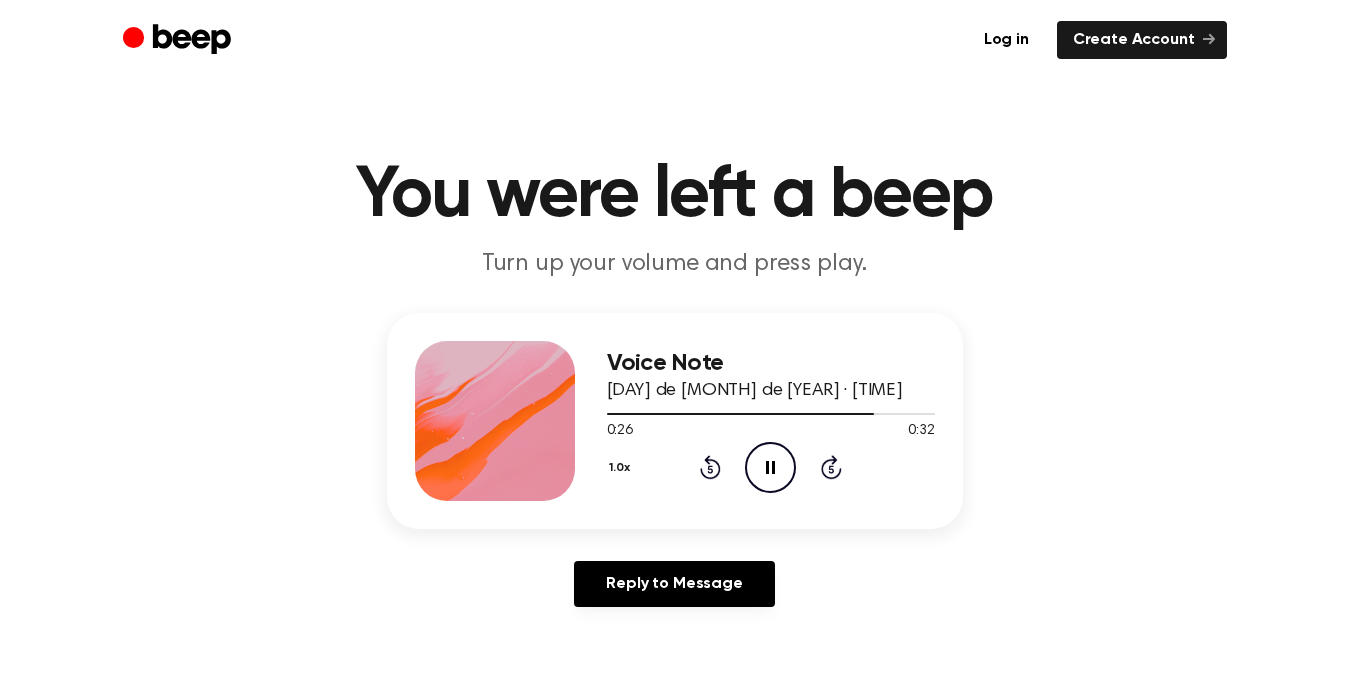 click on "Rewind 5 seconds" 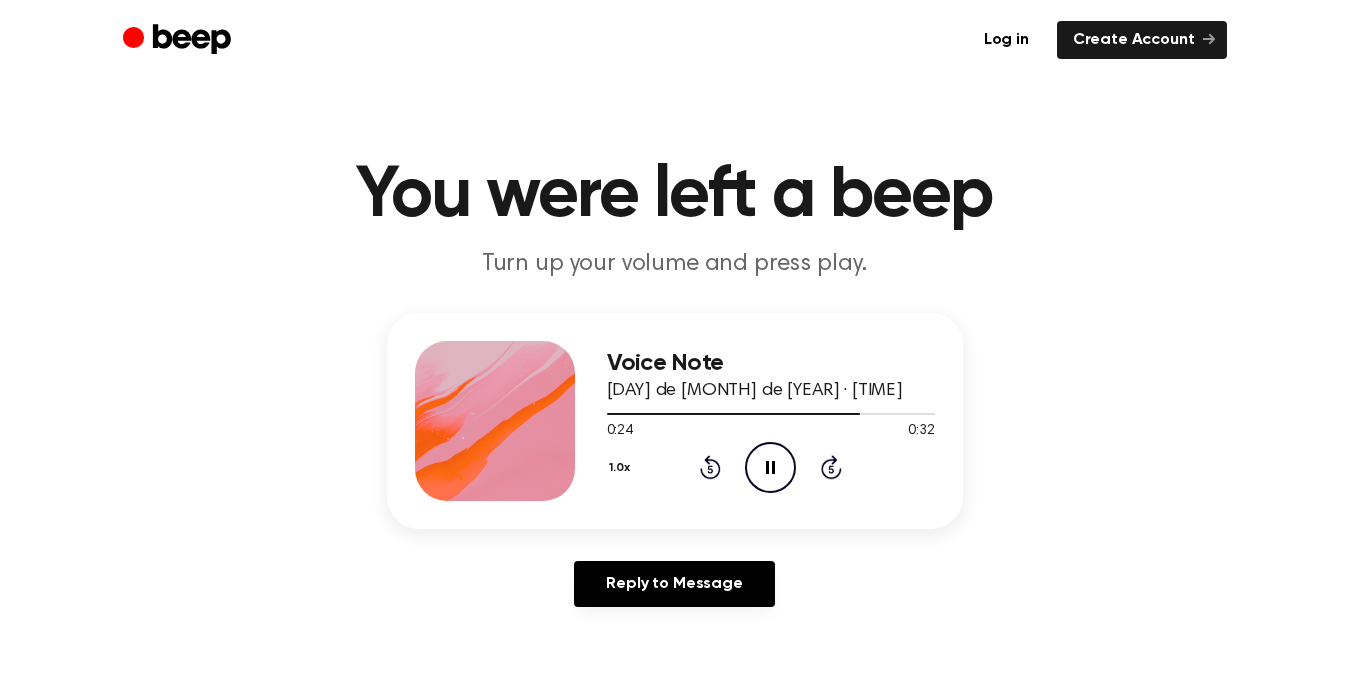 click 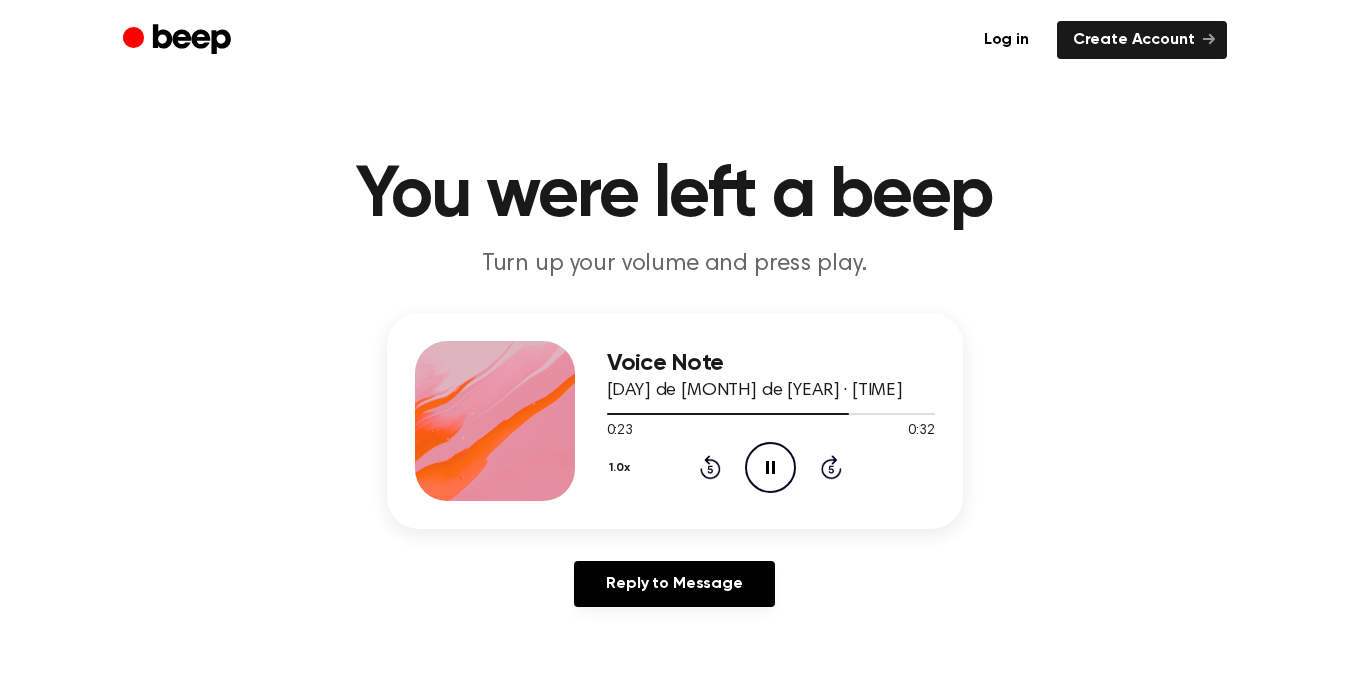 click on "Pause Audio" 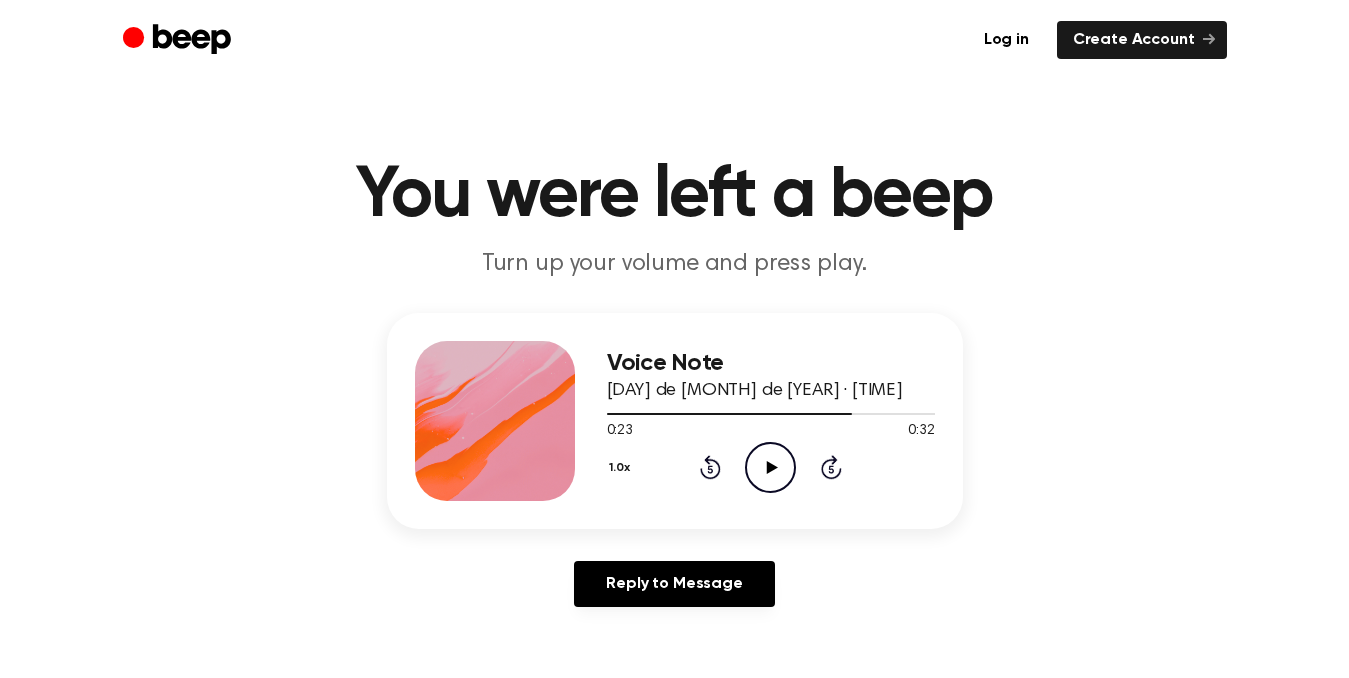 click on "Rewind 5 seconds" 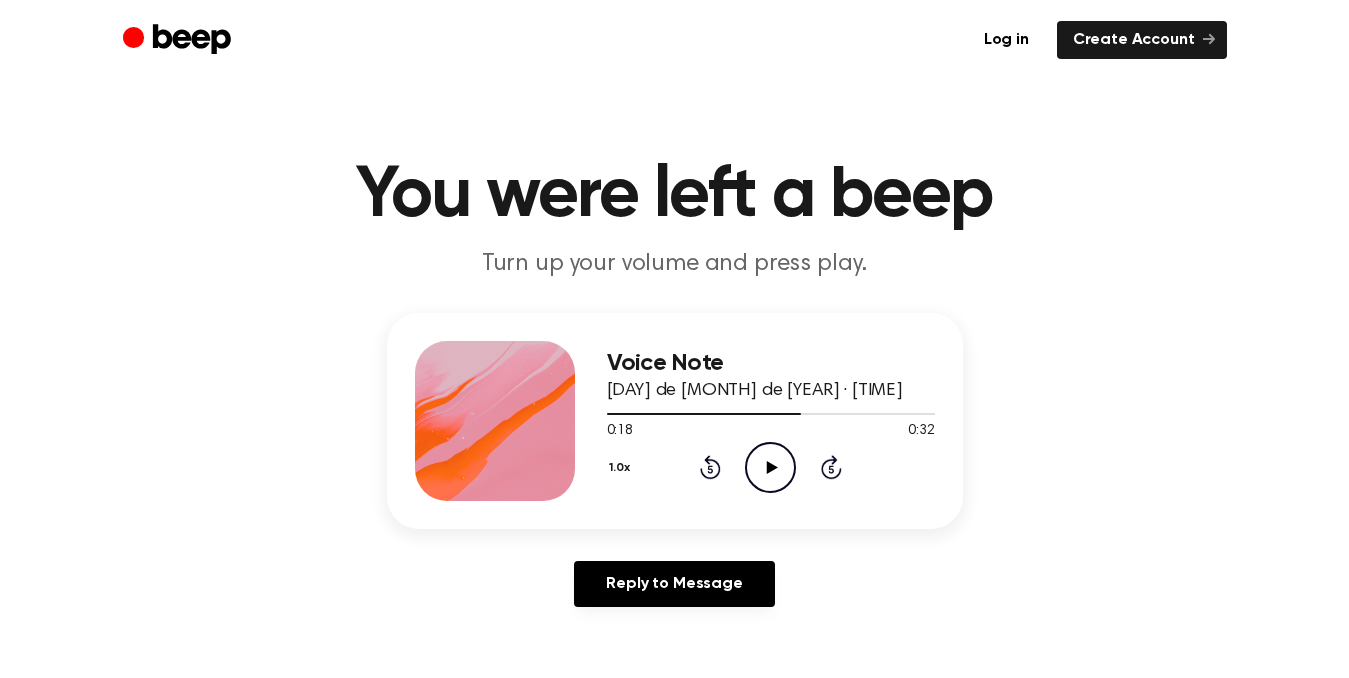 click on "Play Audio" 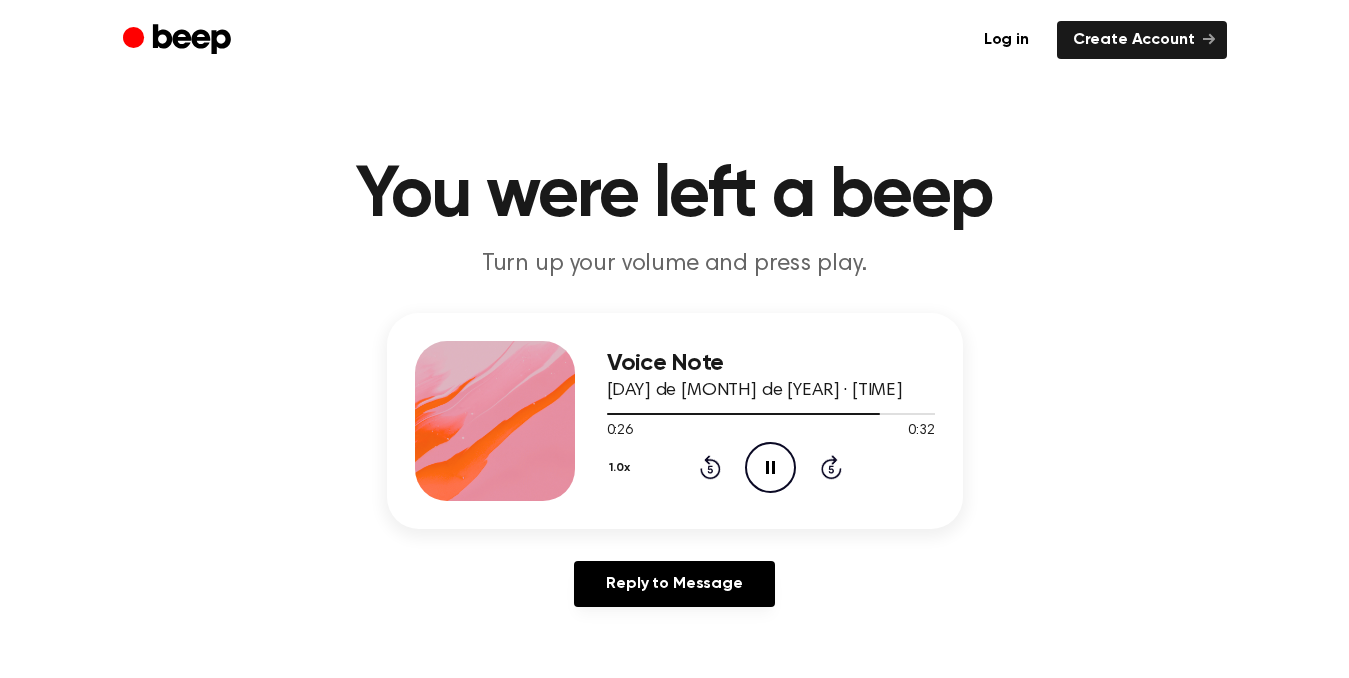 click 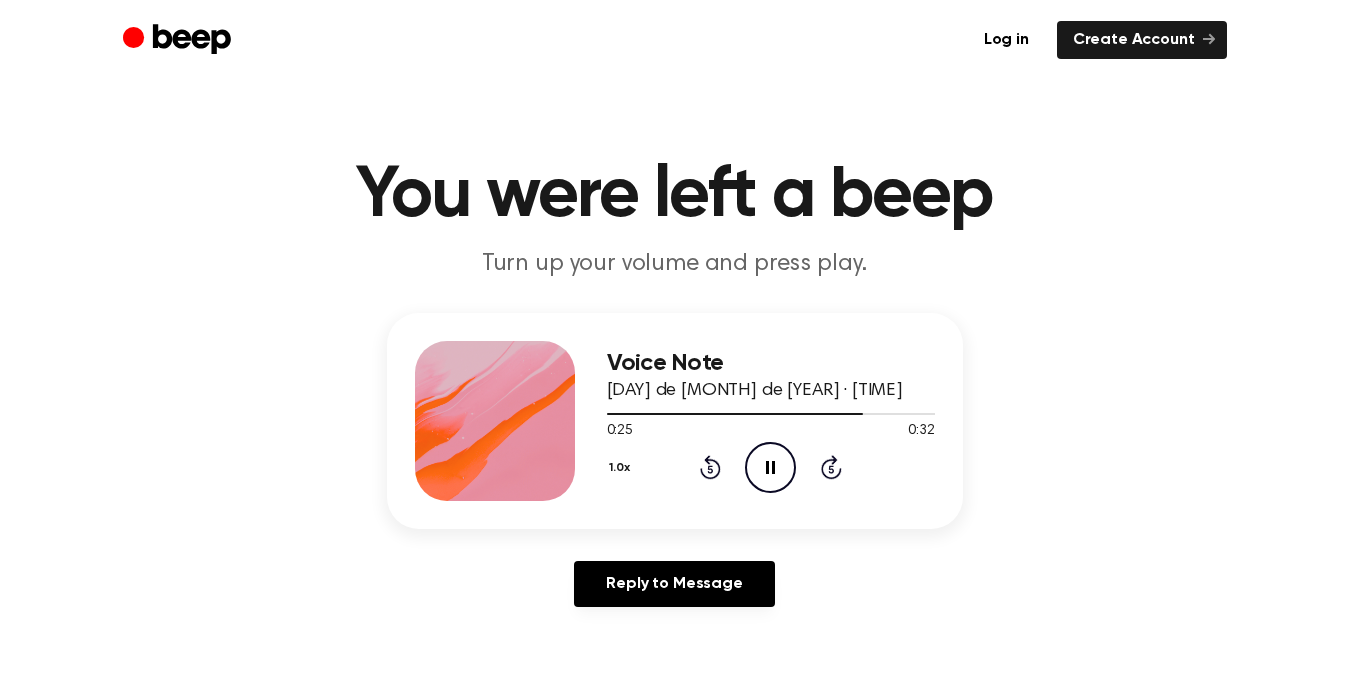 click 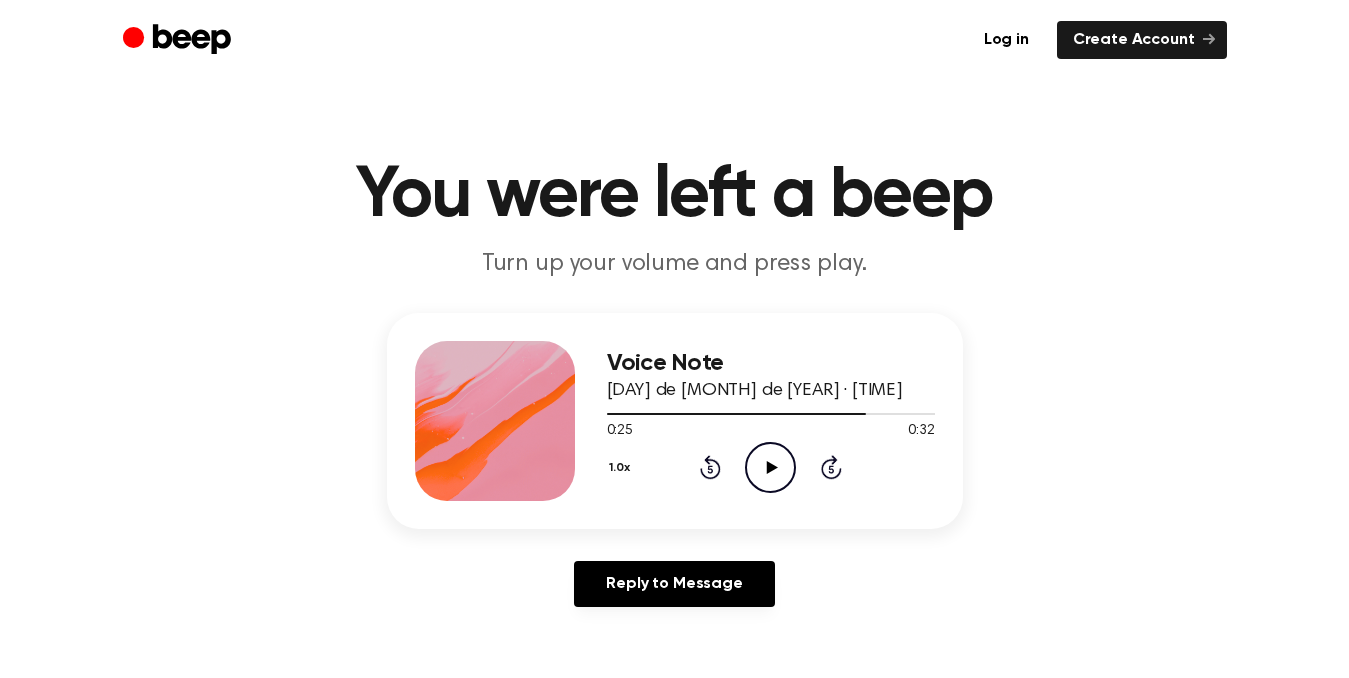 click 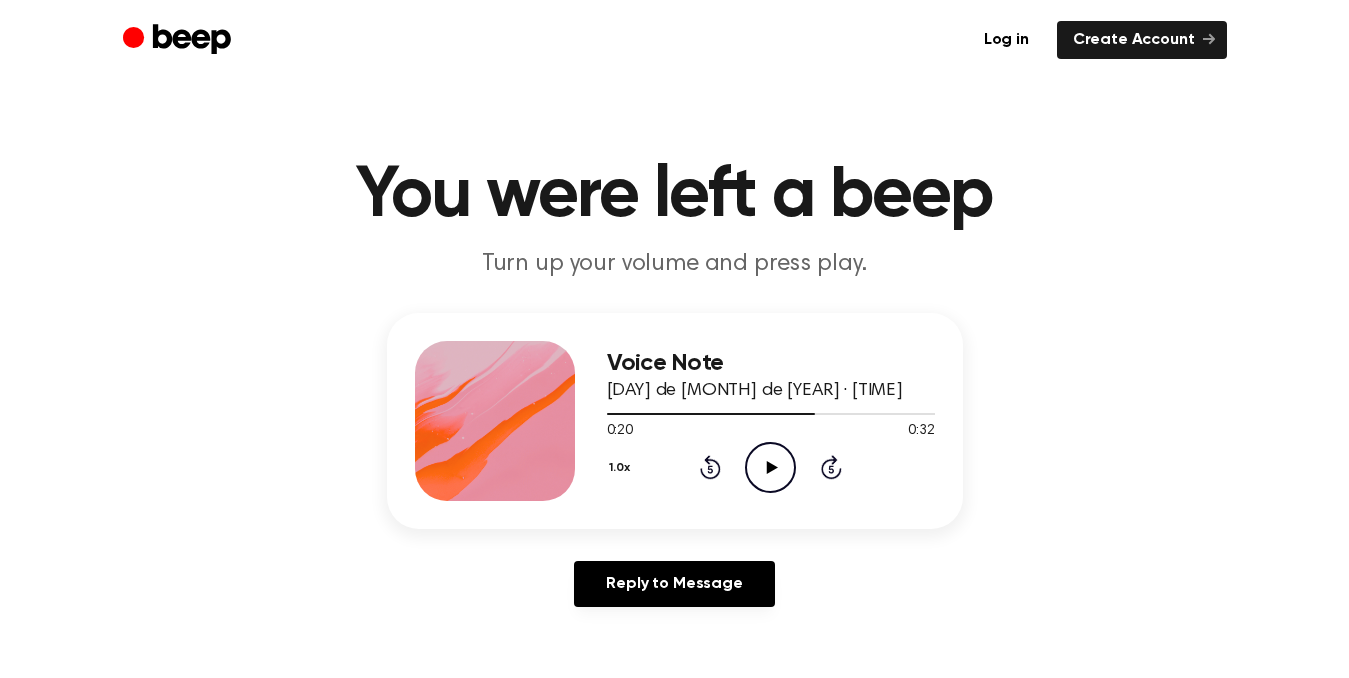 click on "Play Audio" 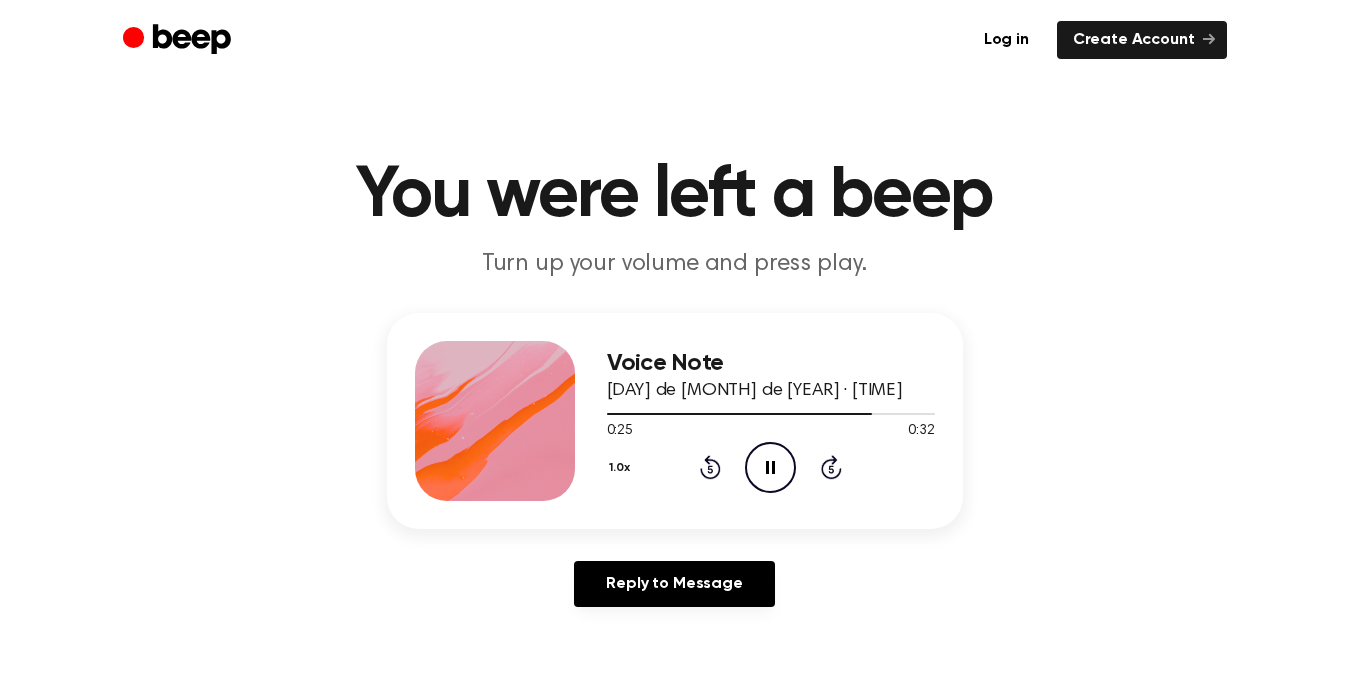 click 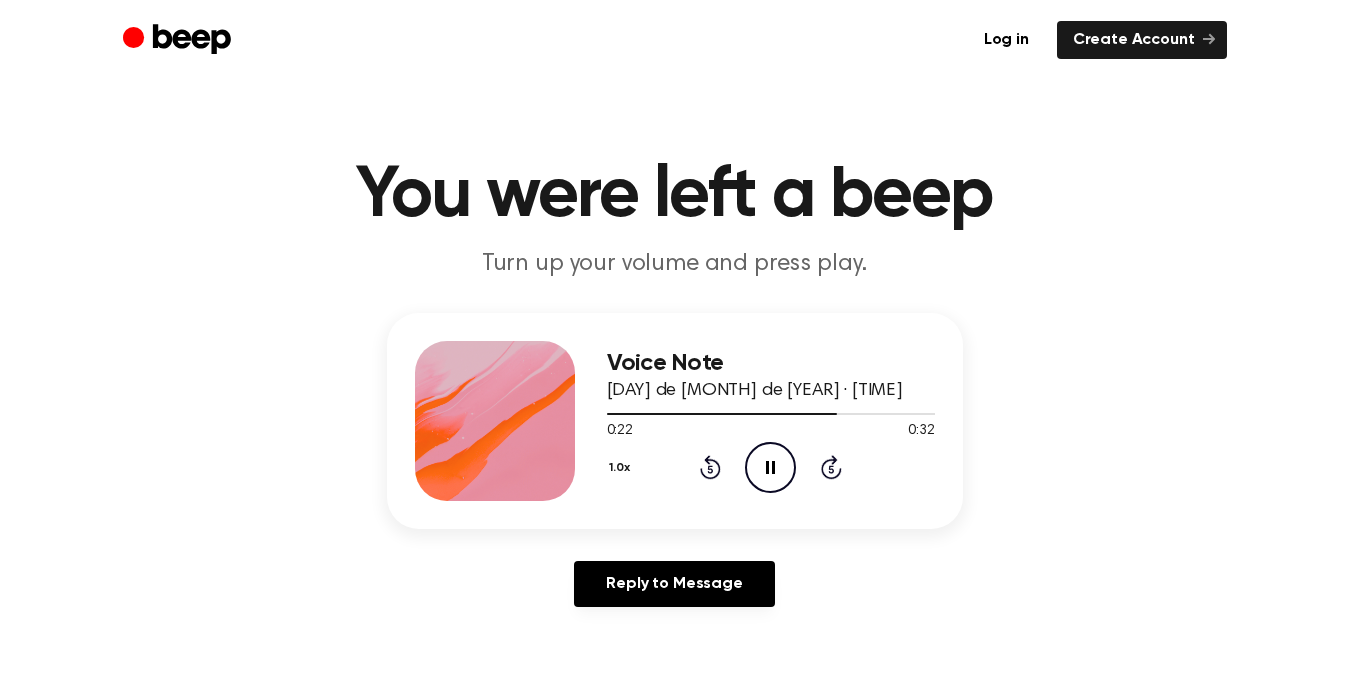 click on "1.0x" at bounding box center (622, 468) 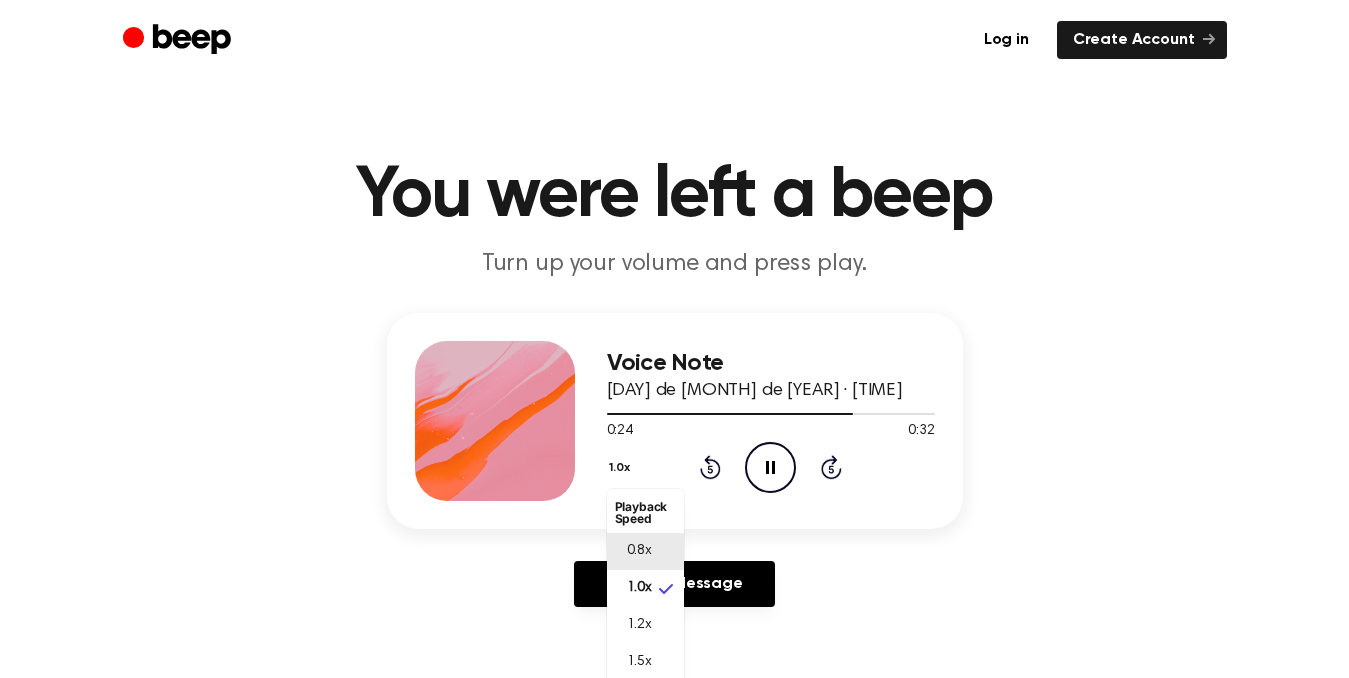 click on "0.8x" at bounding box center [639, 551] 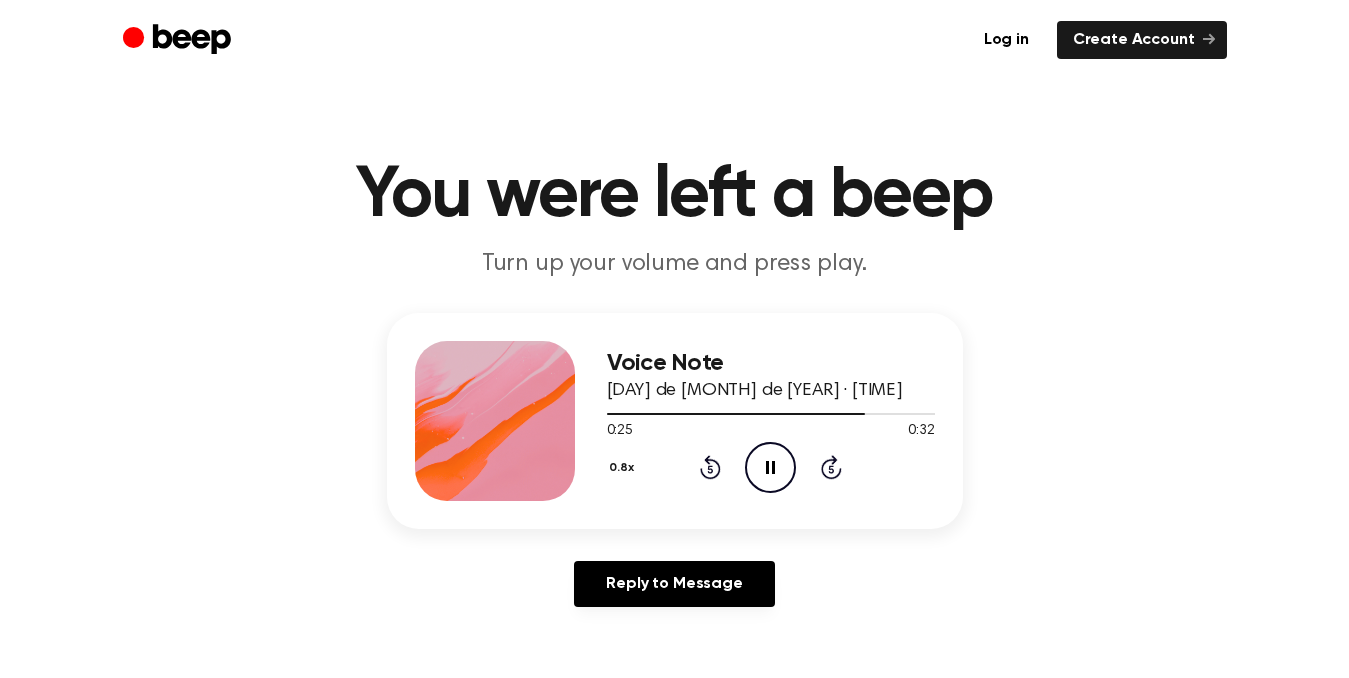 click 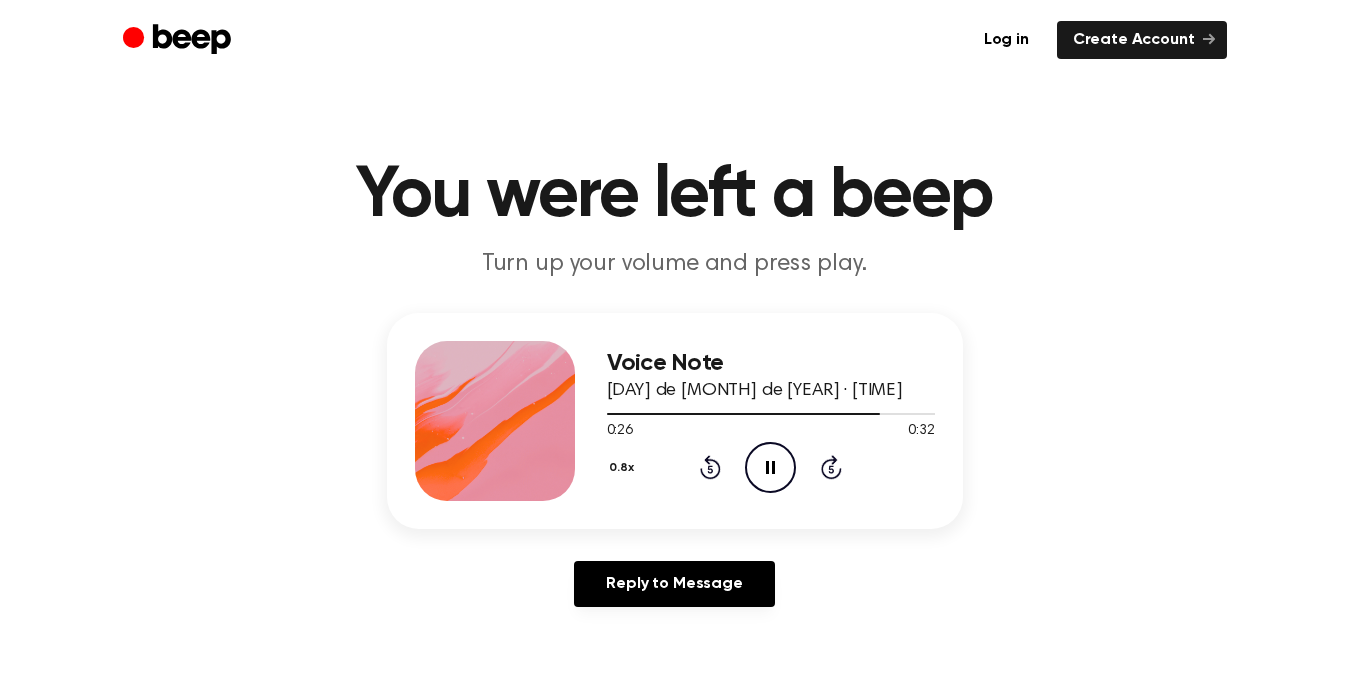 click on "Rewind 5 seconds" 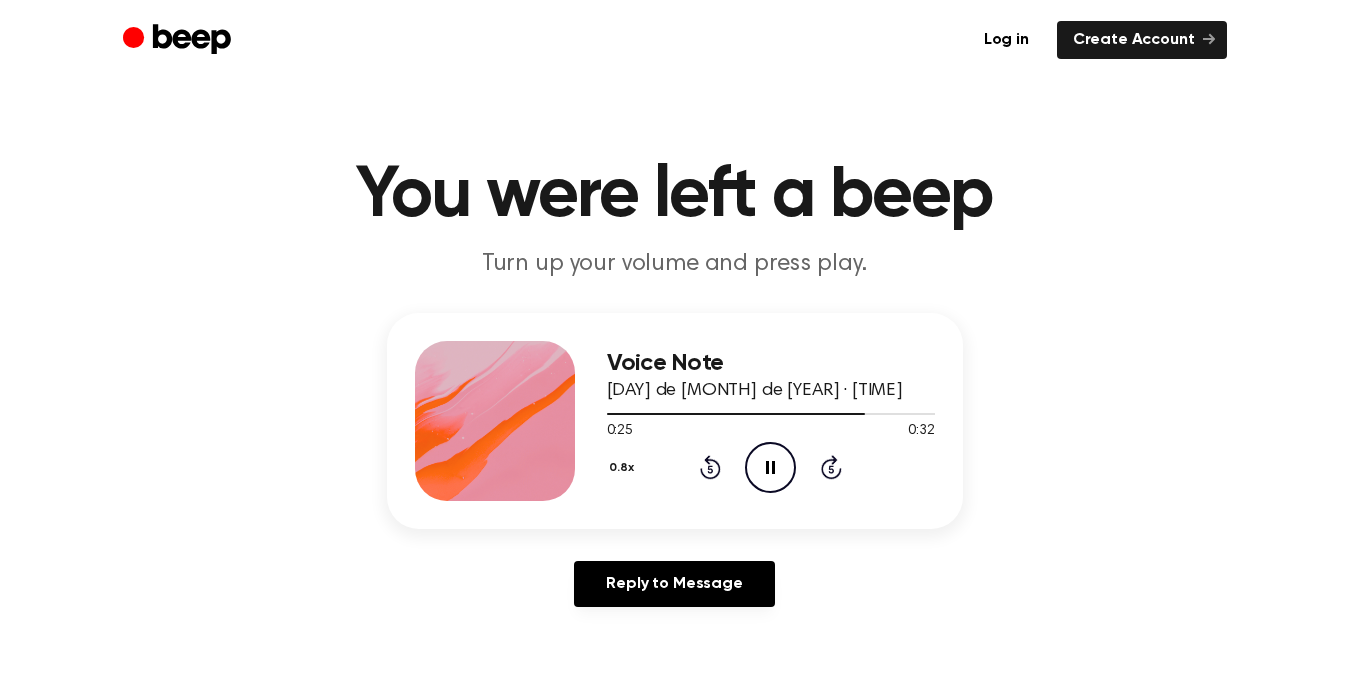 click on "Pause Audio" 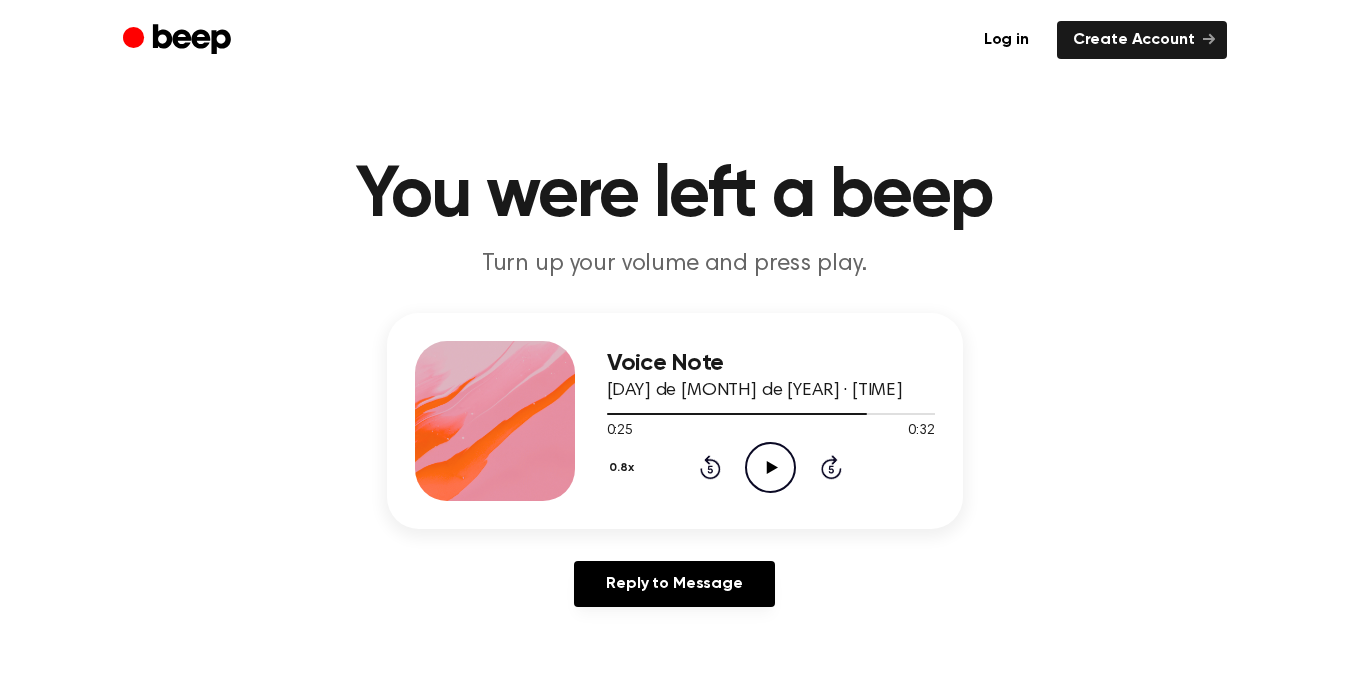 click on "Rewind 5 seconds" 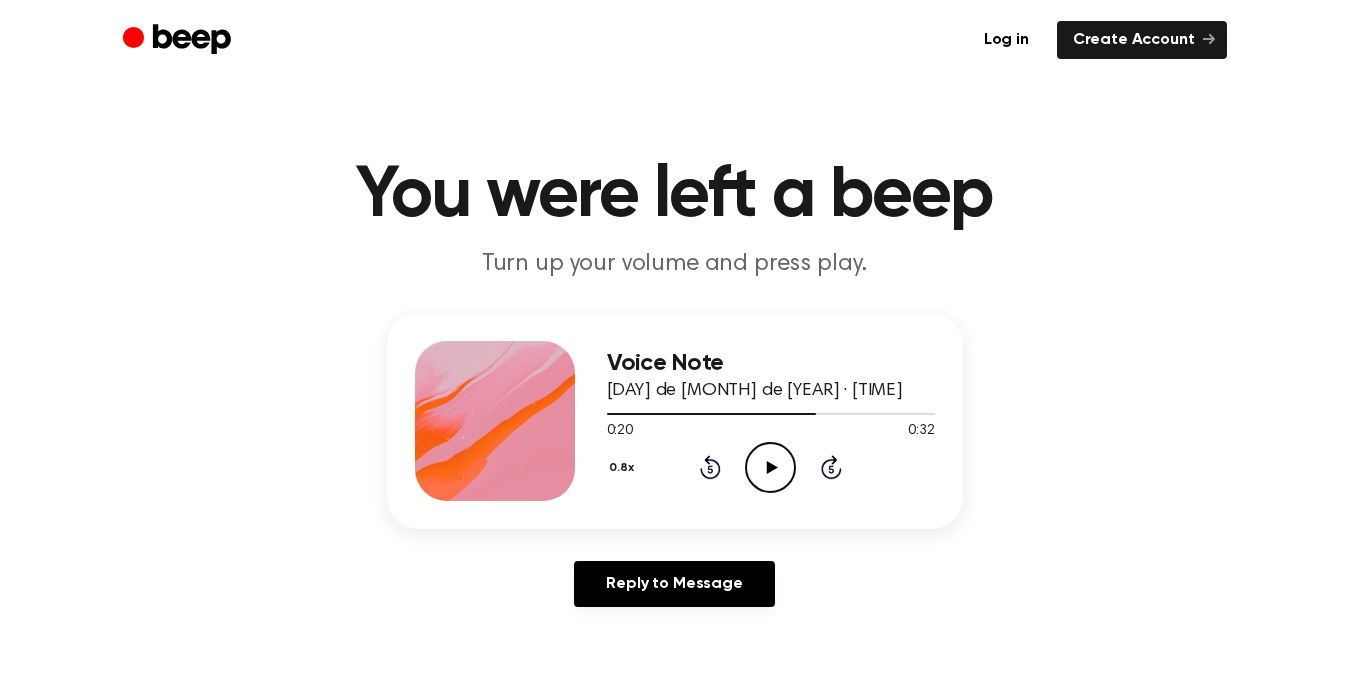 click on "Play Audio" 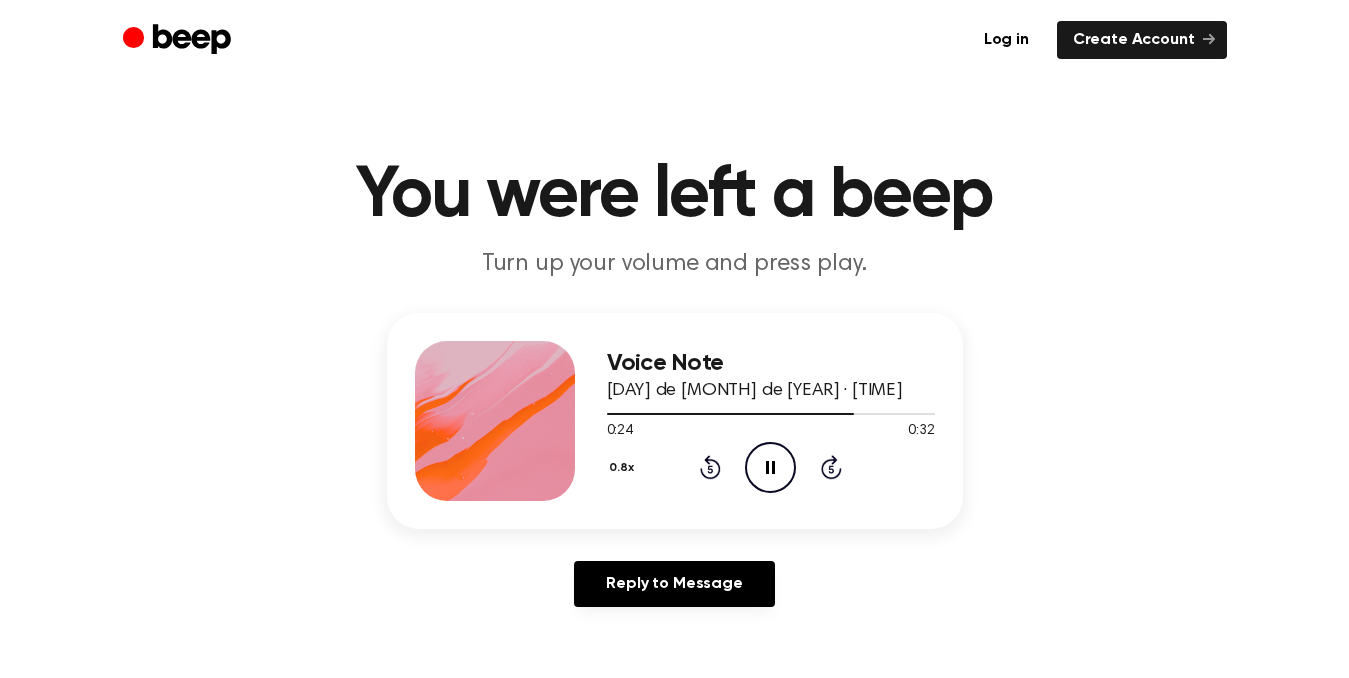 click on "Pause Audio" 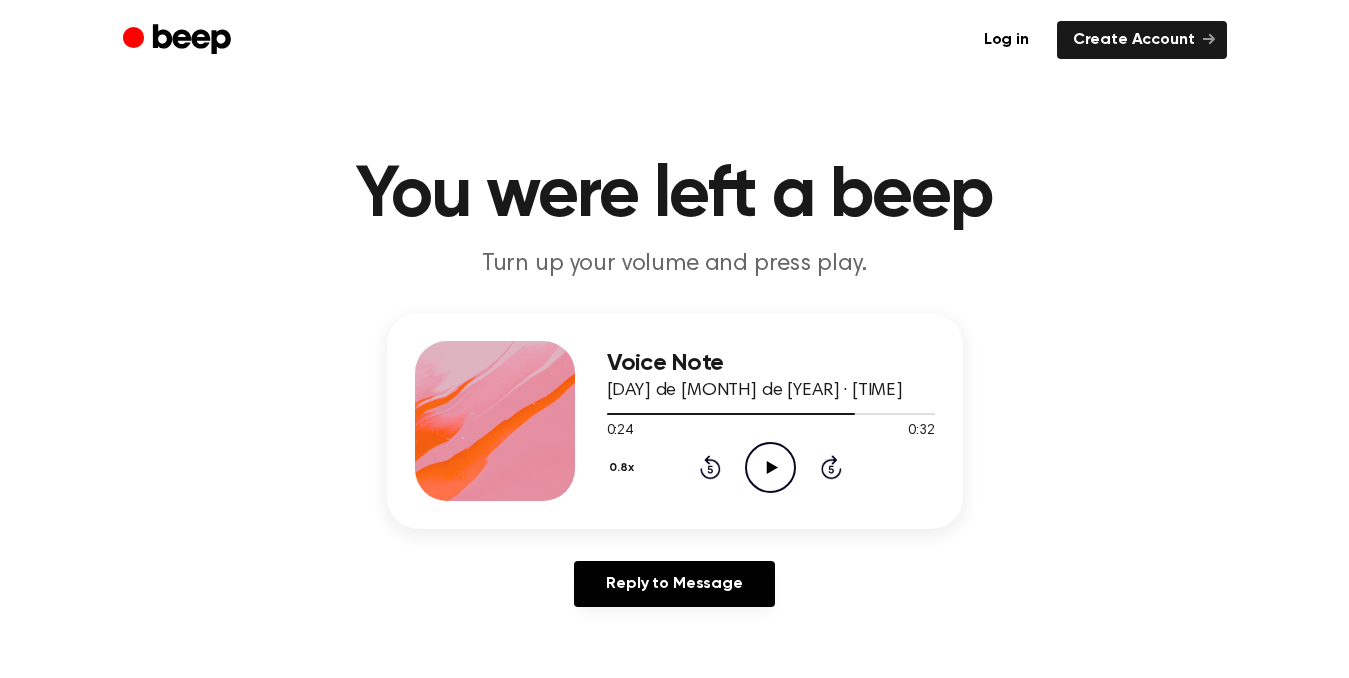 click 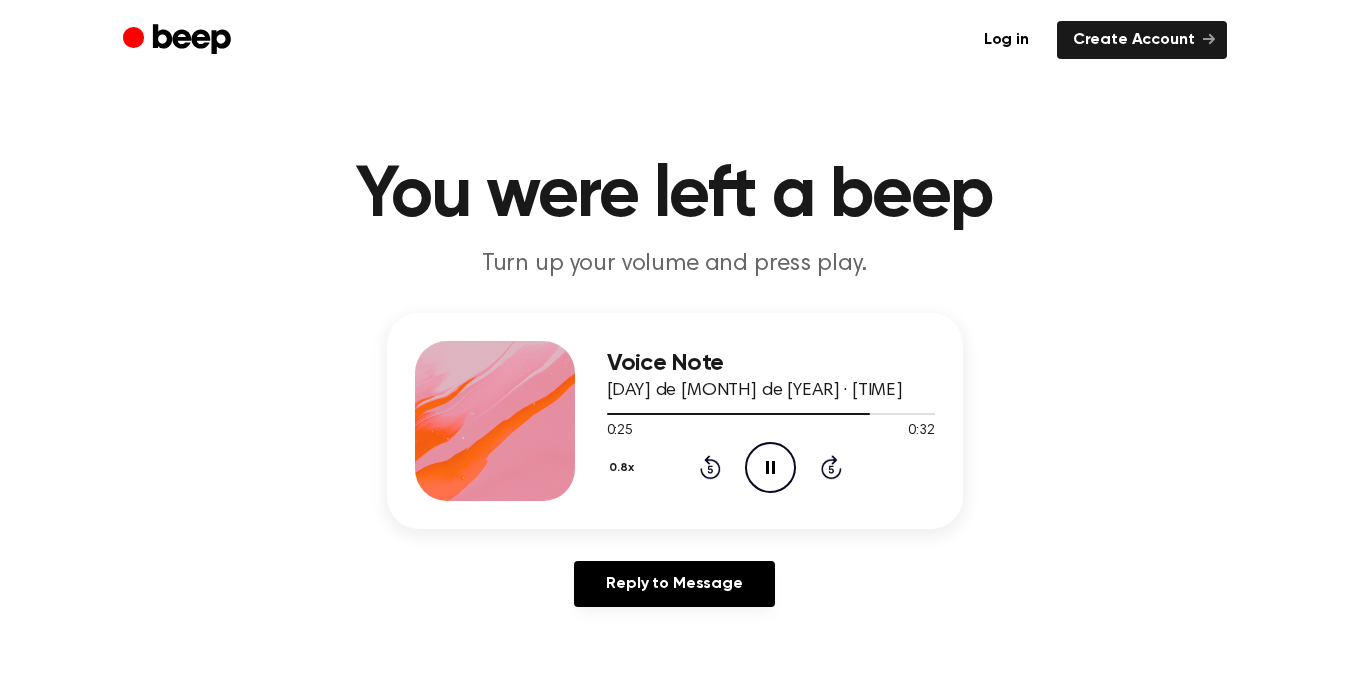 click on "Pause Audio" 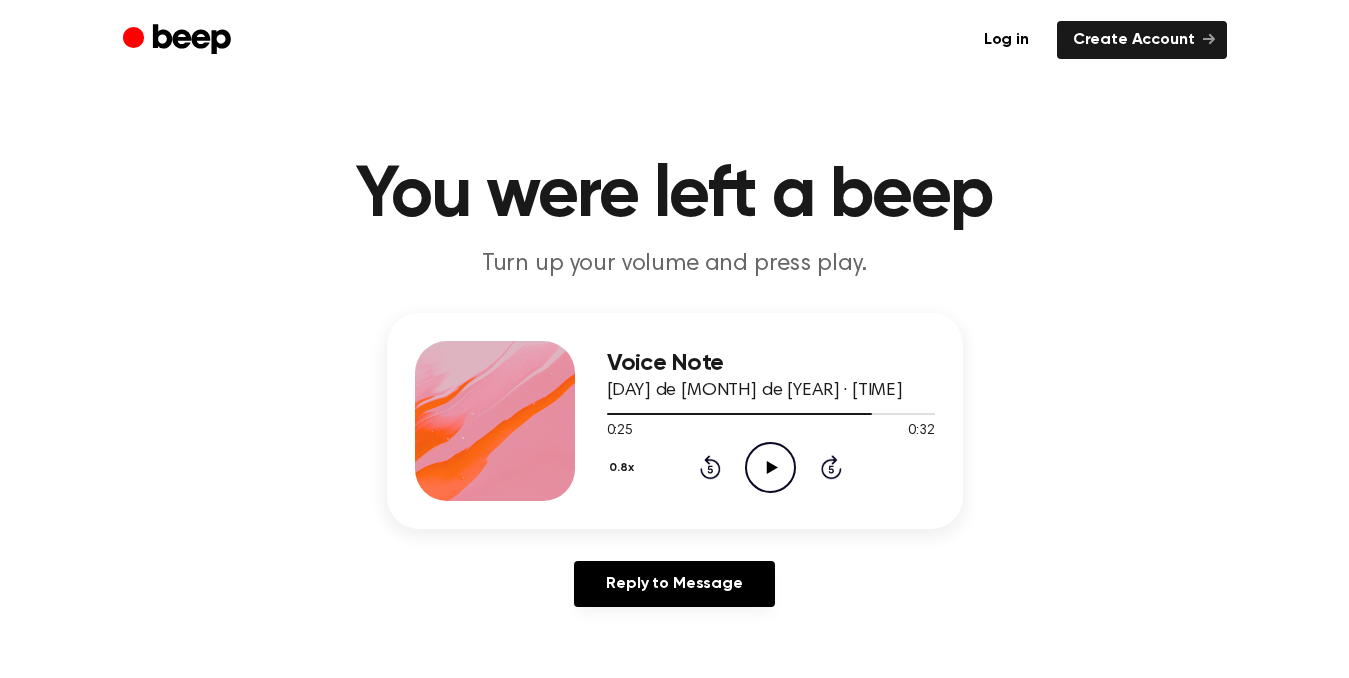 click 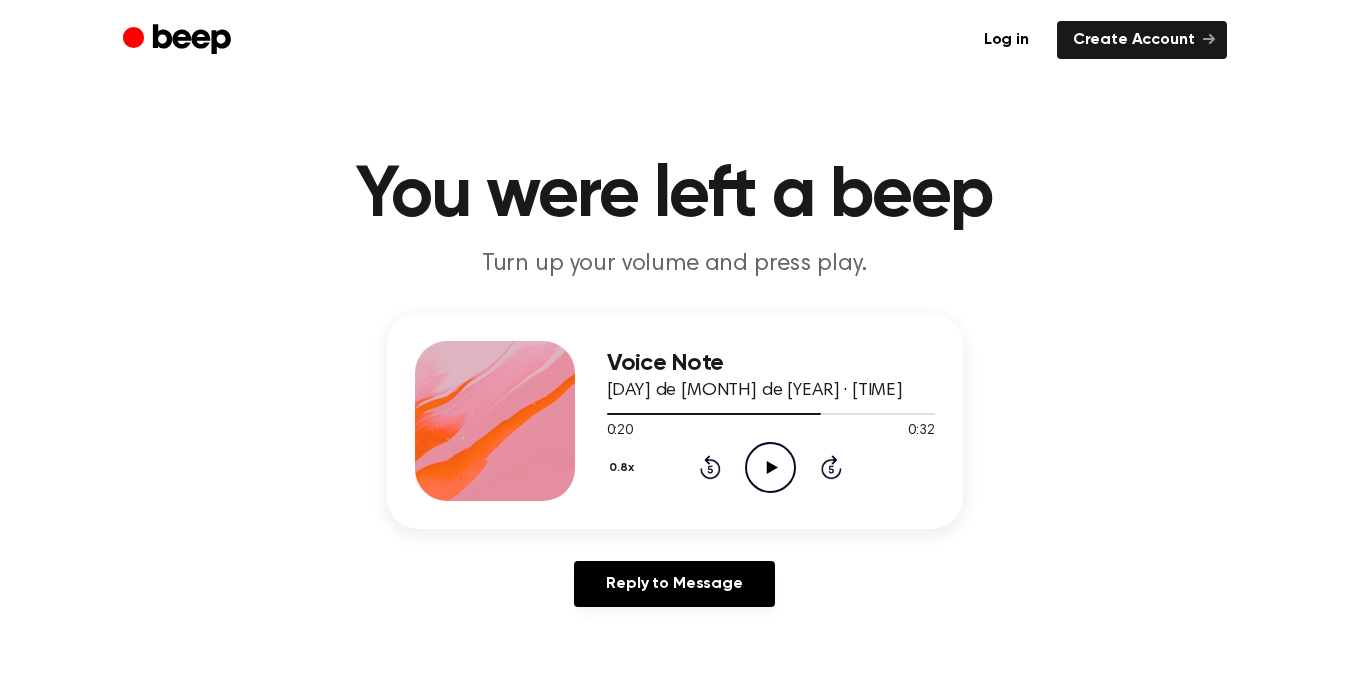 click on "Play Audio" 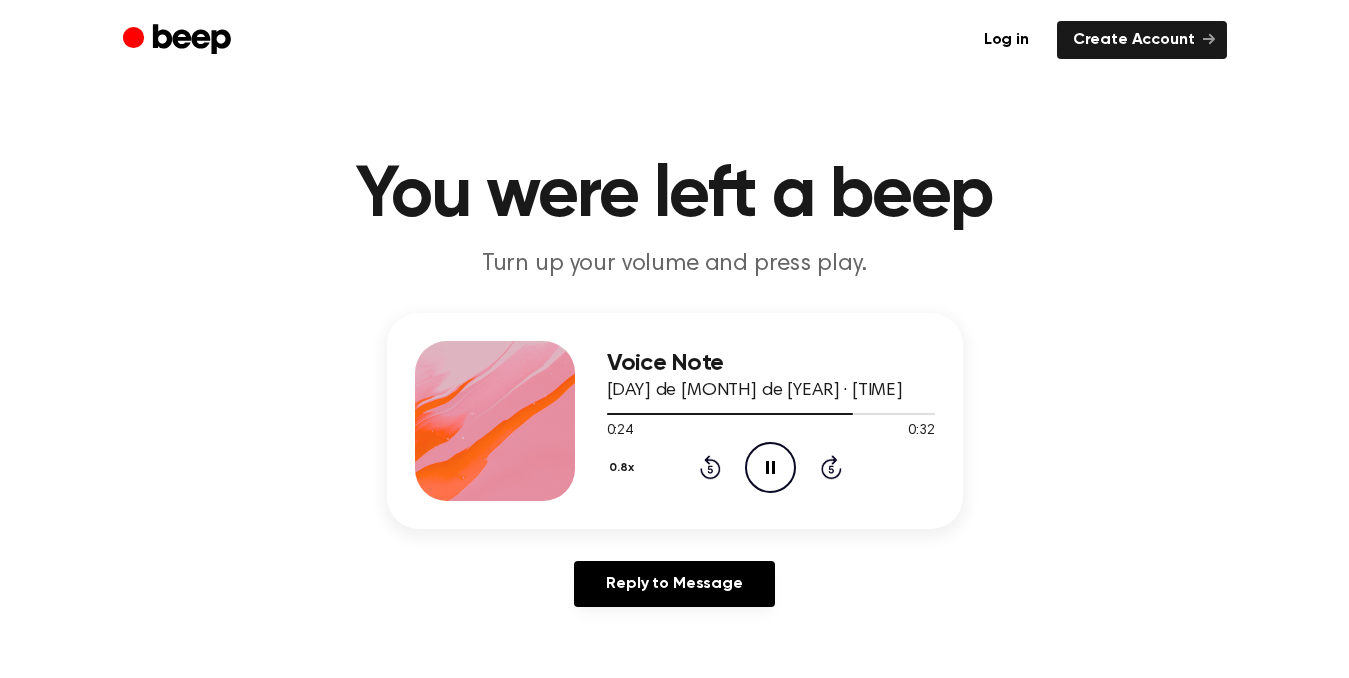 click on "Pause Audio" 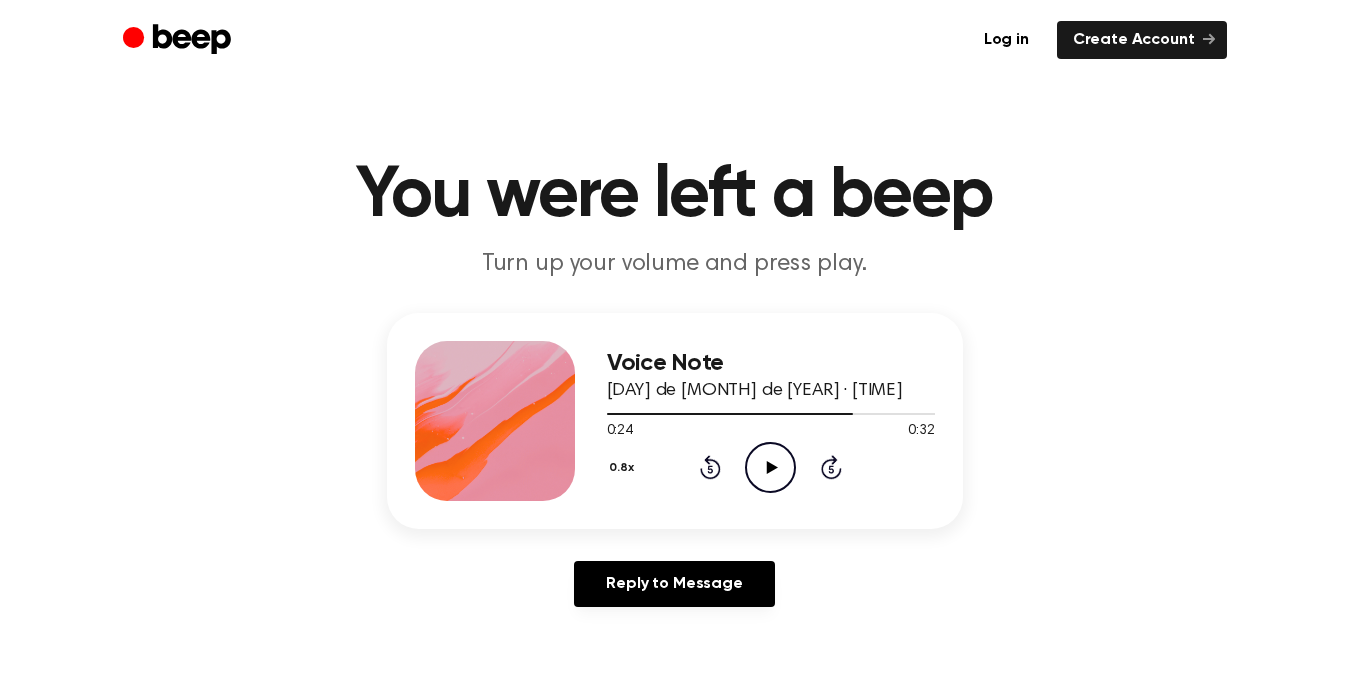click on "Play Audio" 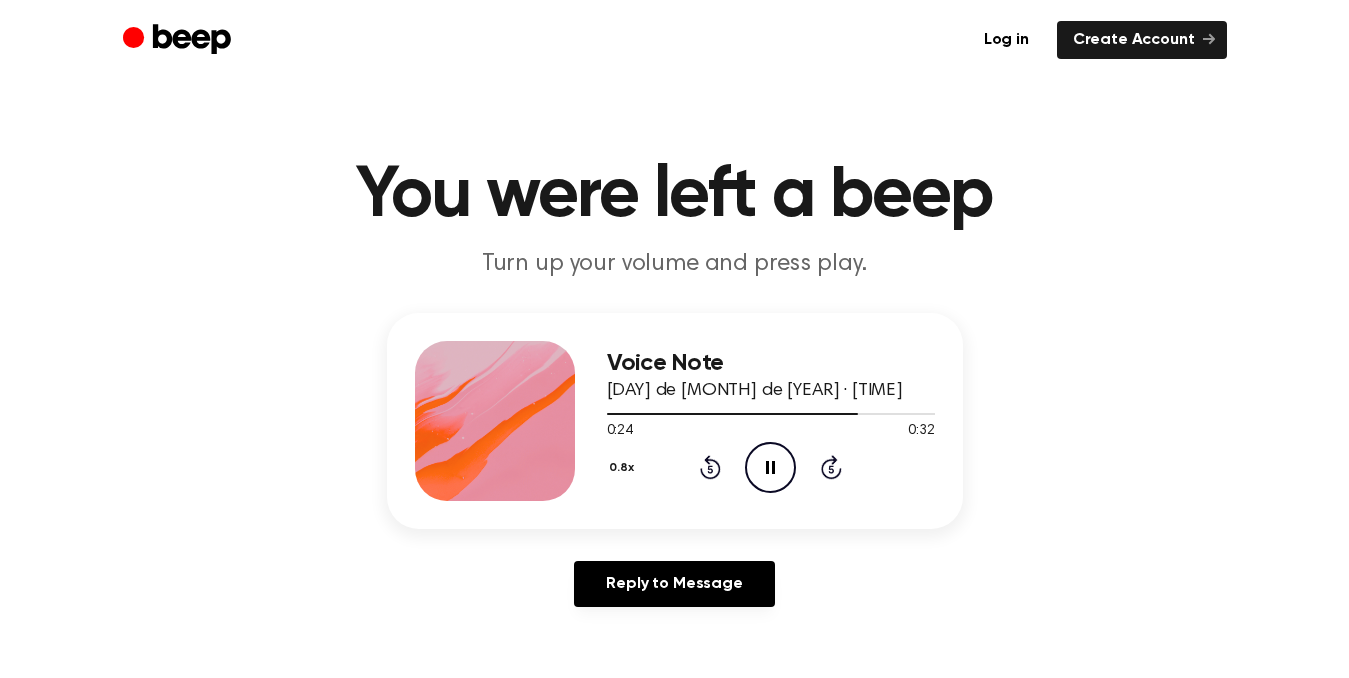 click on "Pause Audio" 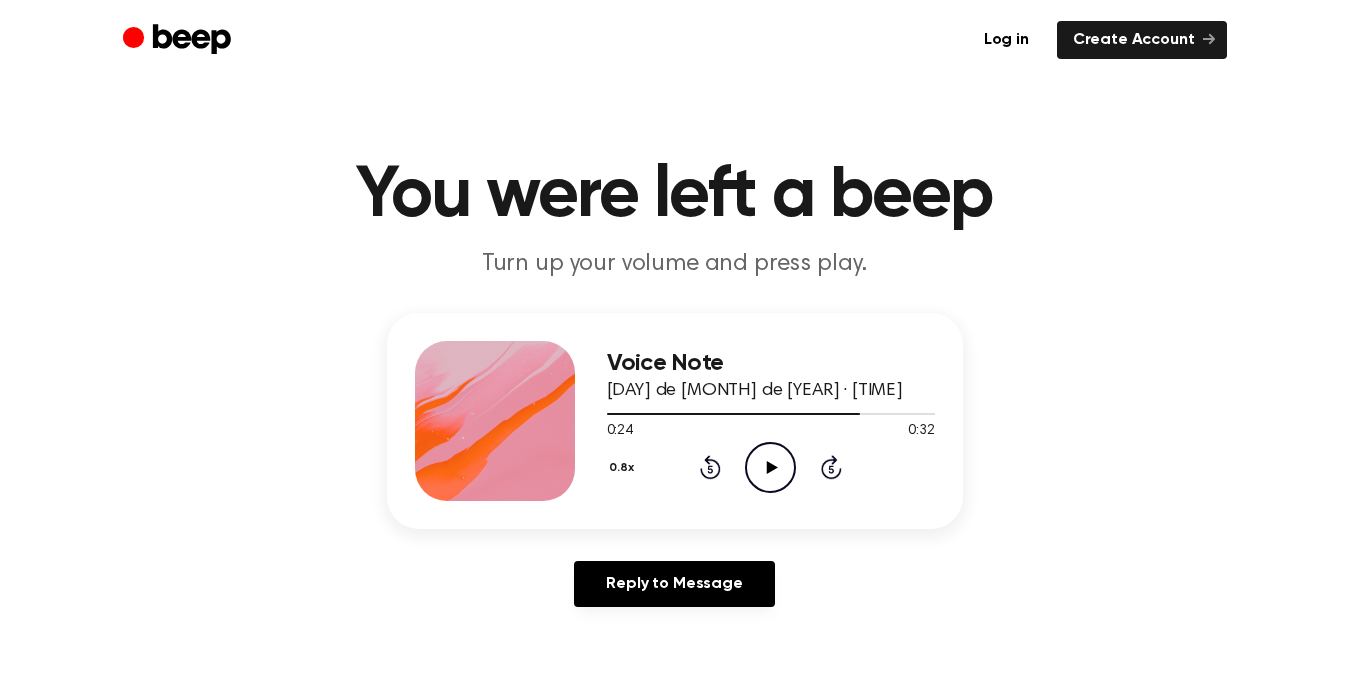 click on "Rewind 5 seconds" 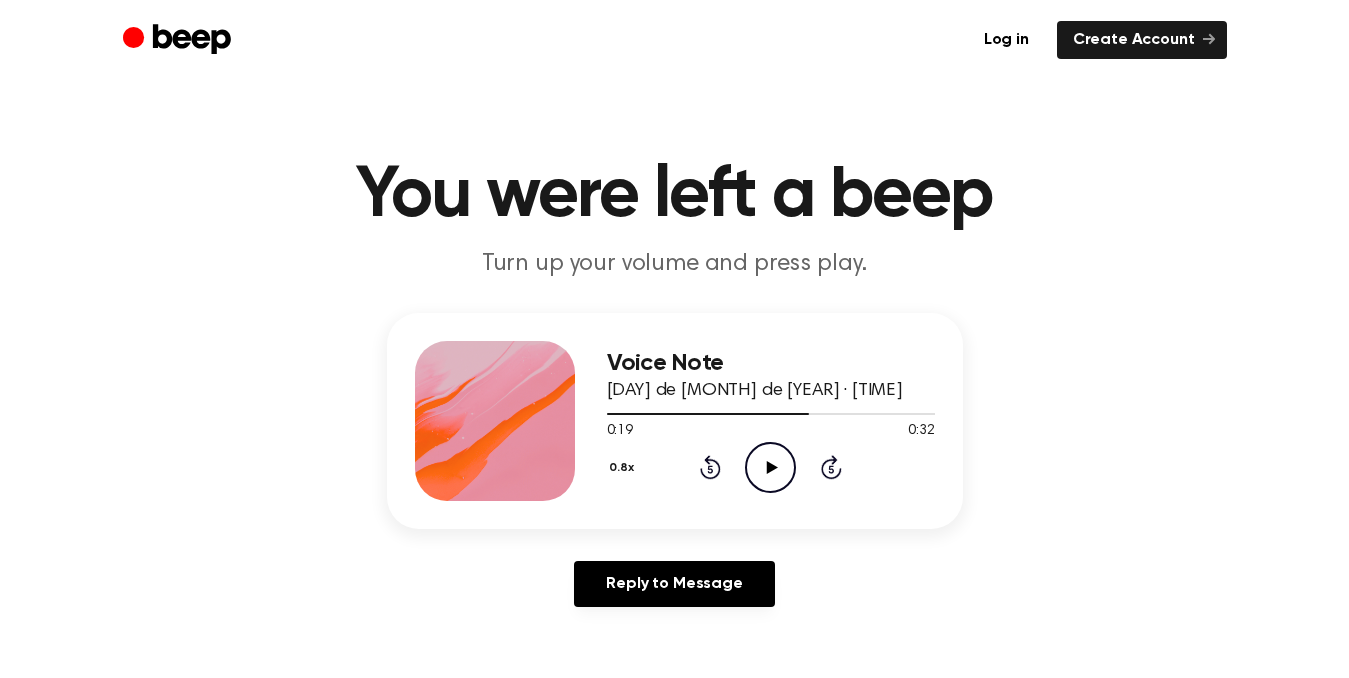 click on "Play Audio" 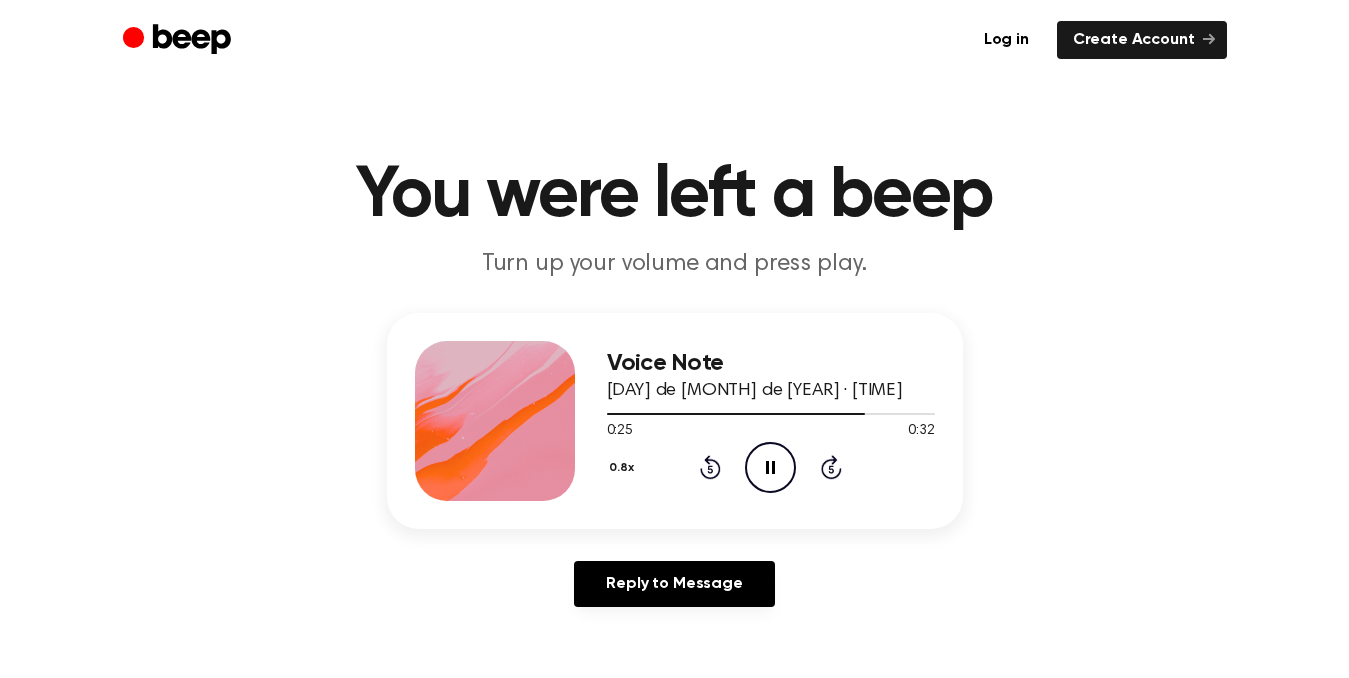 click on "Pause Audio" 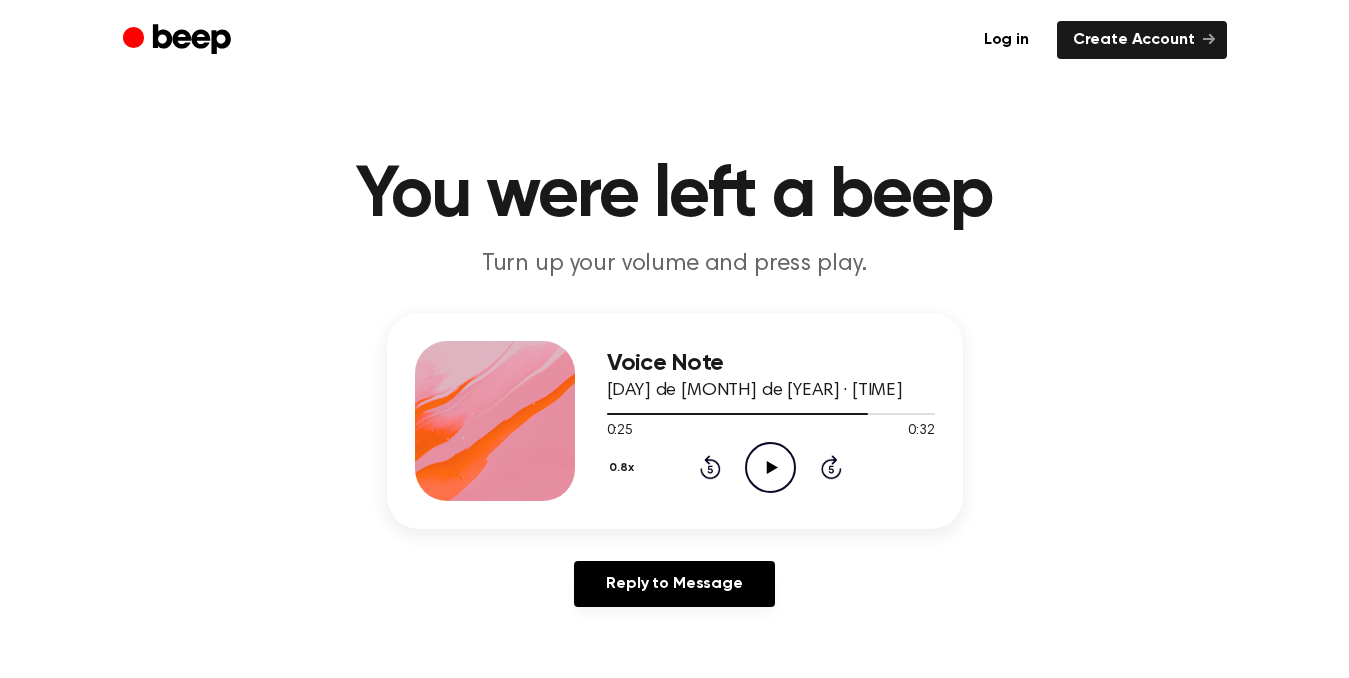 click on "Play Audio" 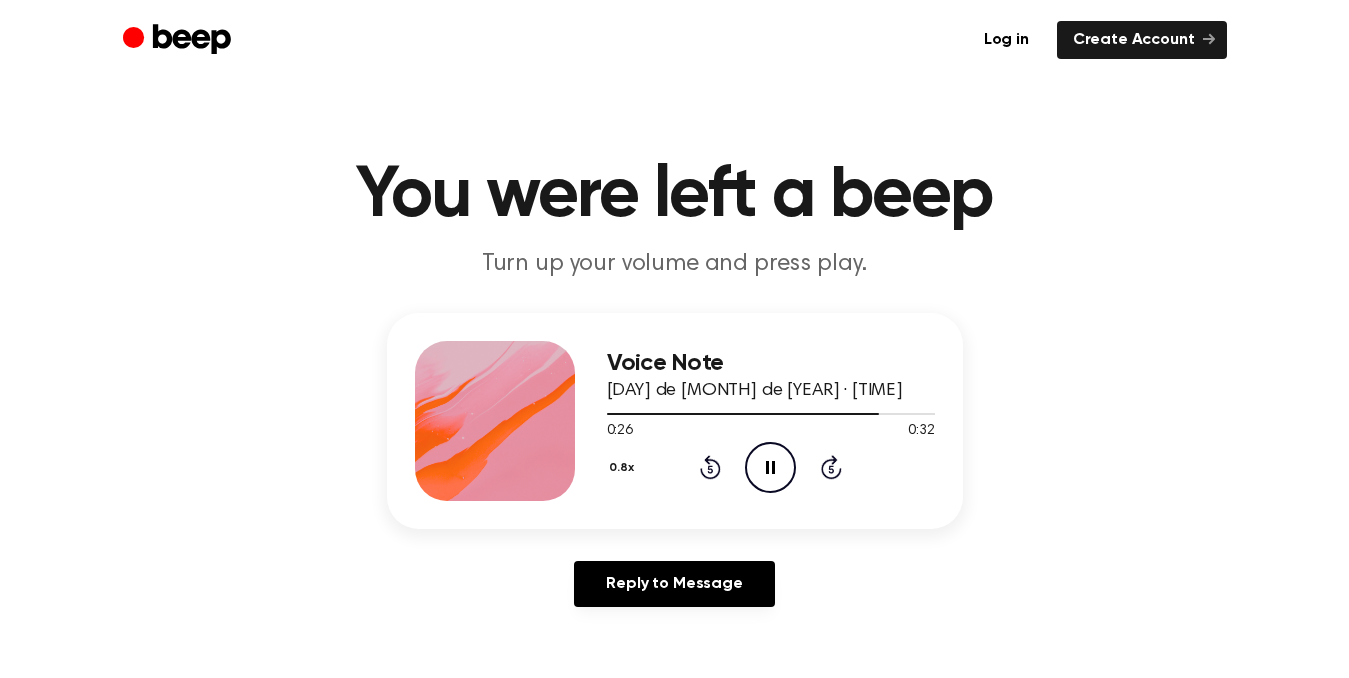 click on "Pause Audio" 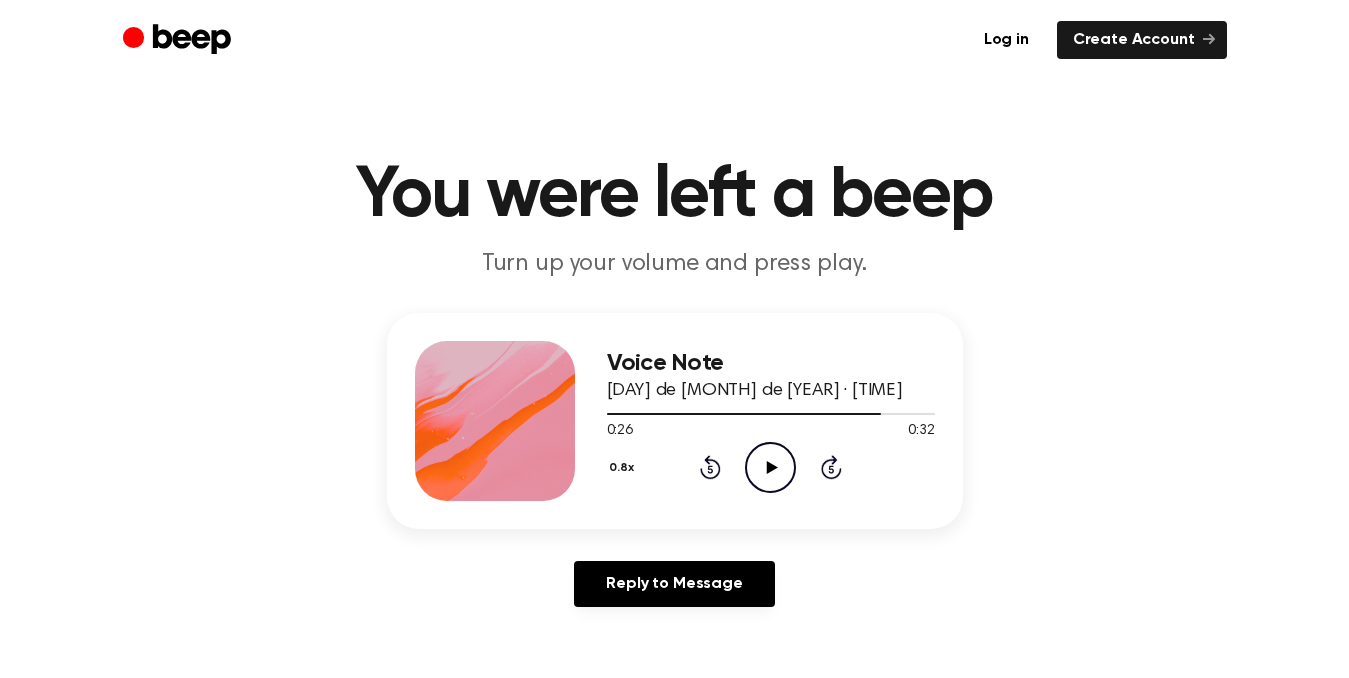 click on "Rewind 5 seconds" 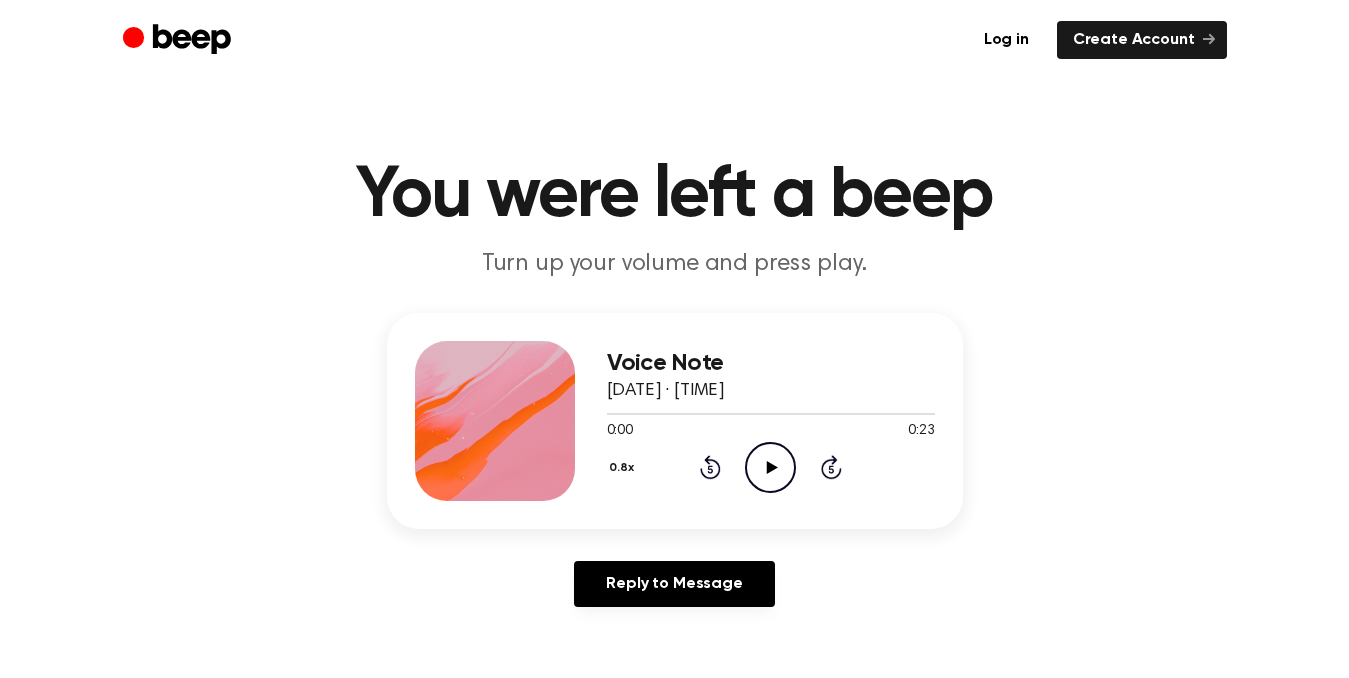 scroll, scrollTop: 0, scrollLeft: 0, axis: both 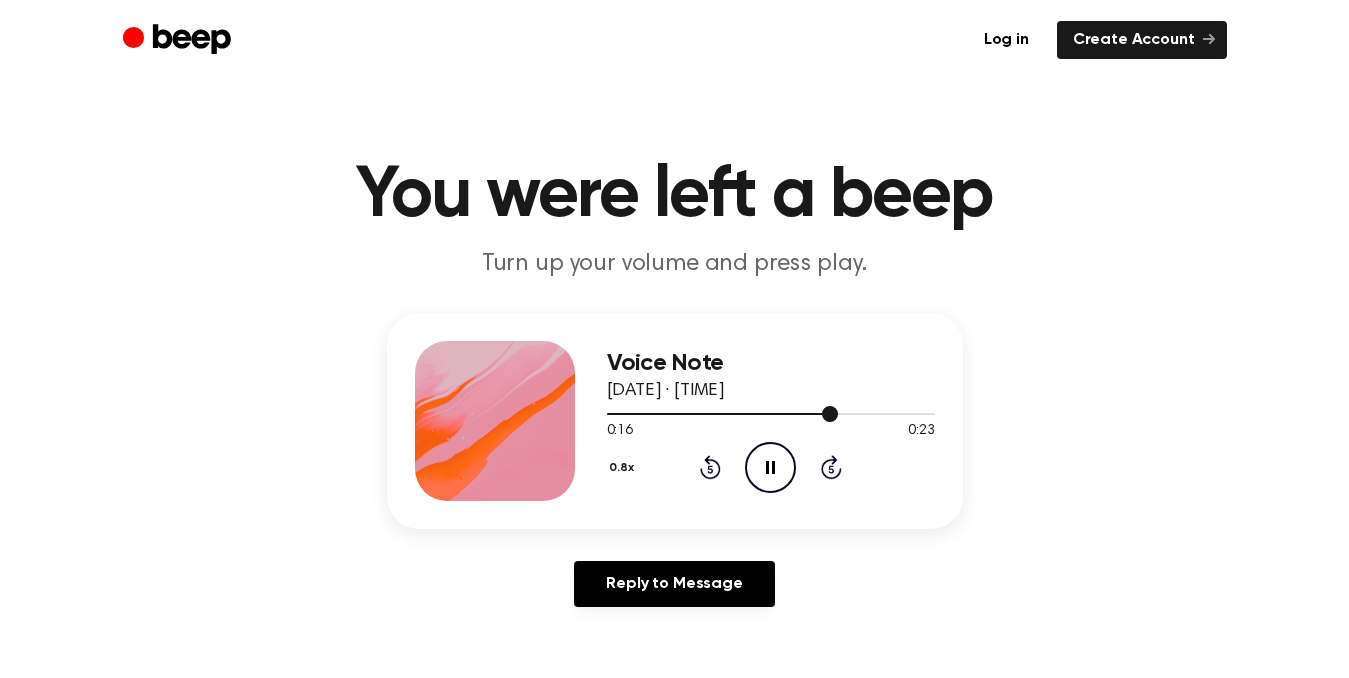 click at bounding box center [722, 414] 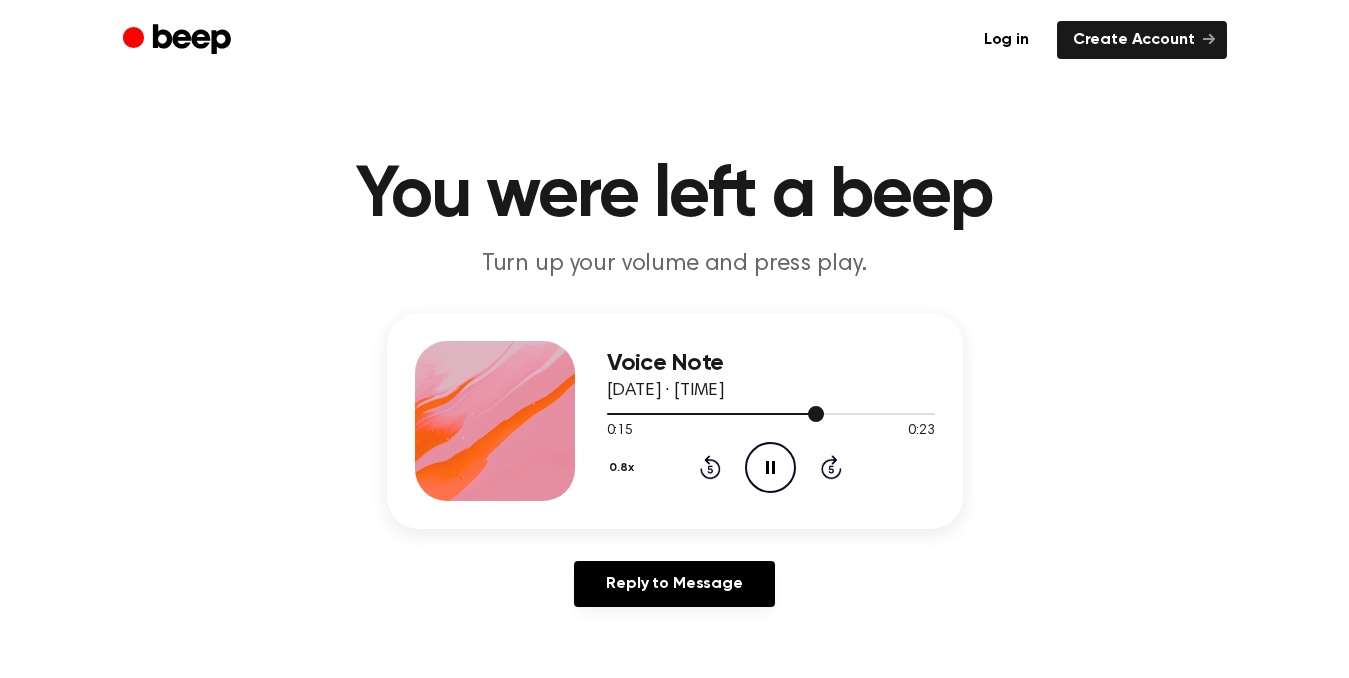 click at bounding box center [771, 413] 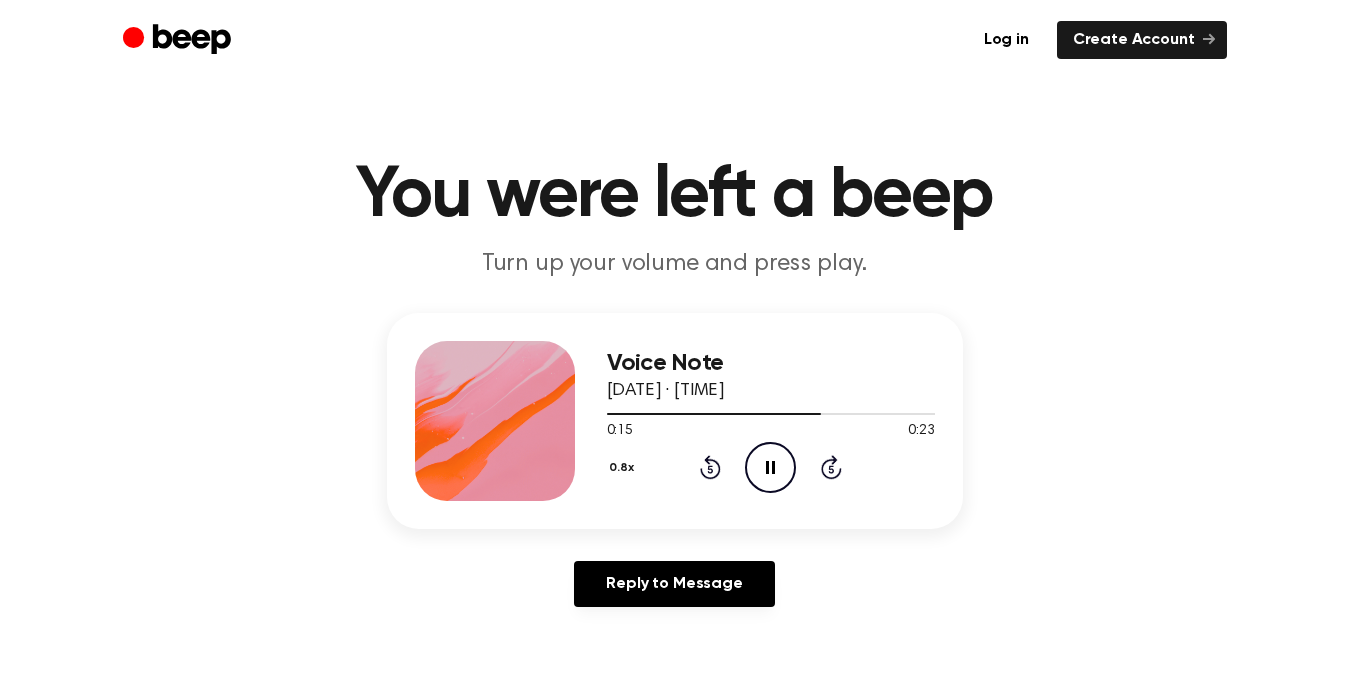 click on "Pause Audio" 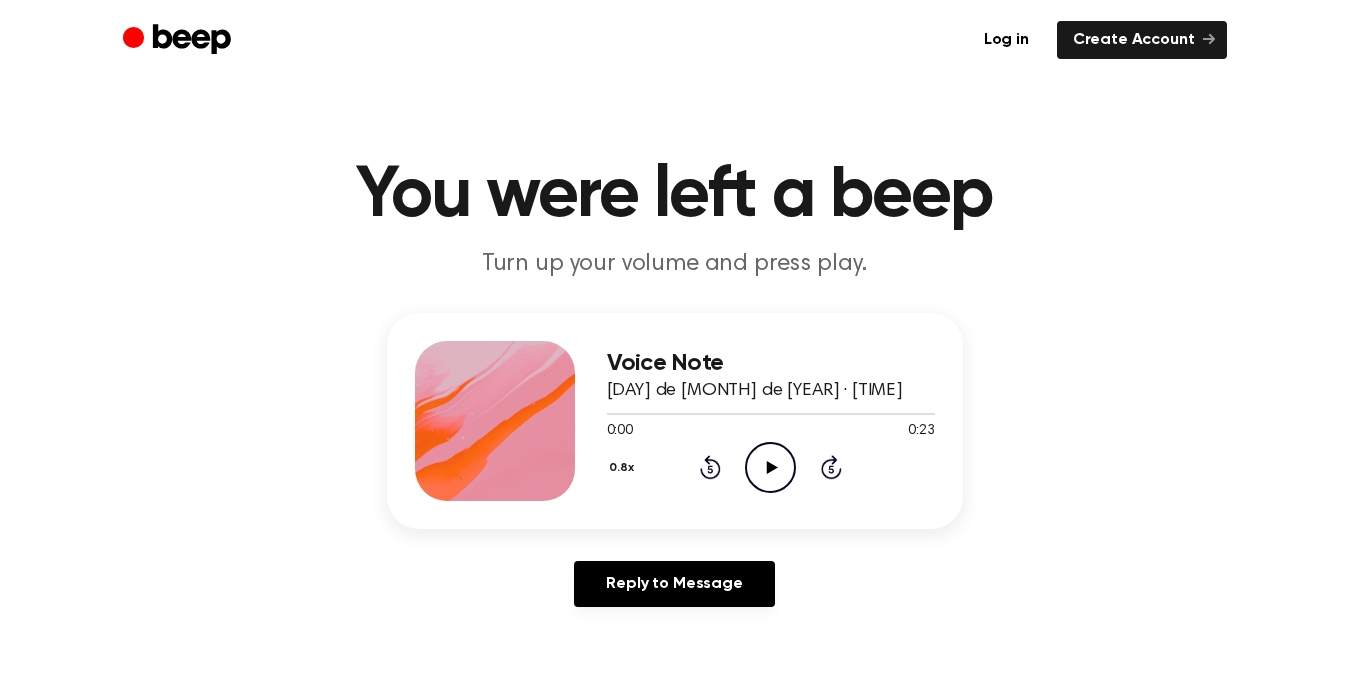 scroll, scrollTop: 0, scrollLeft: 0, axis: both 